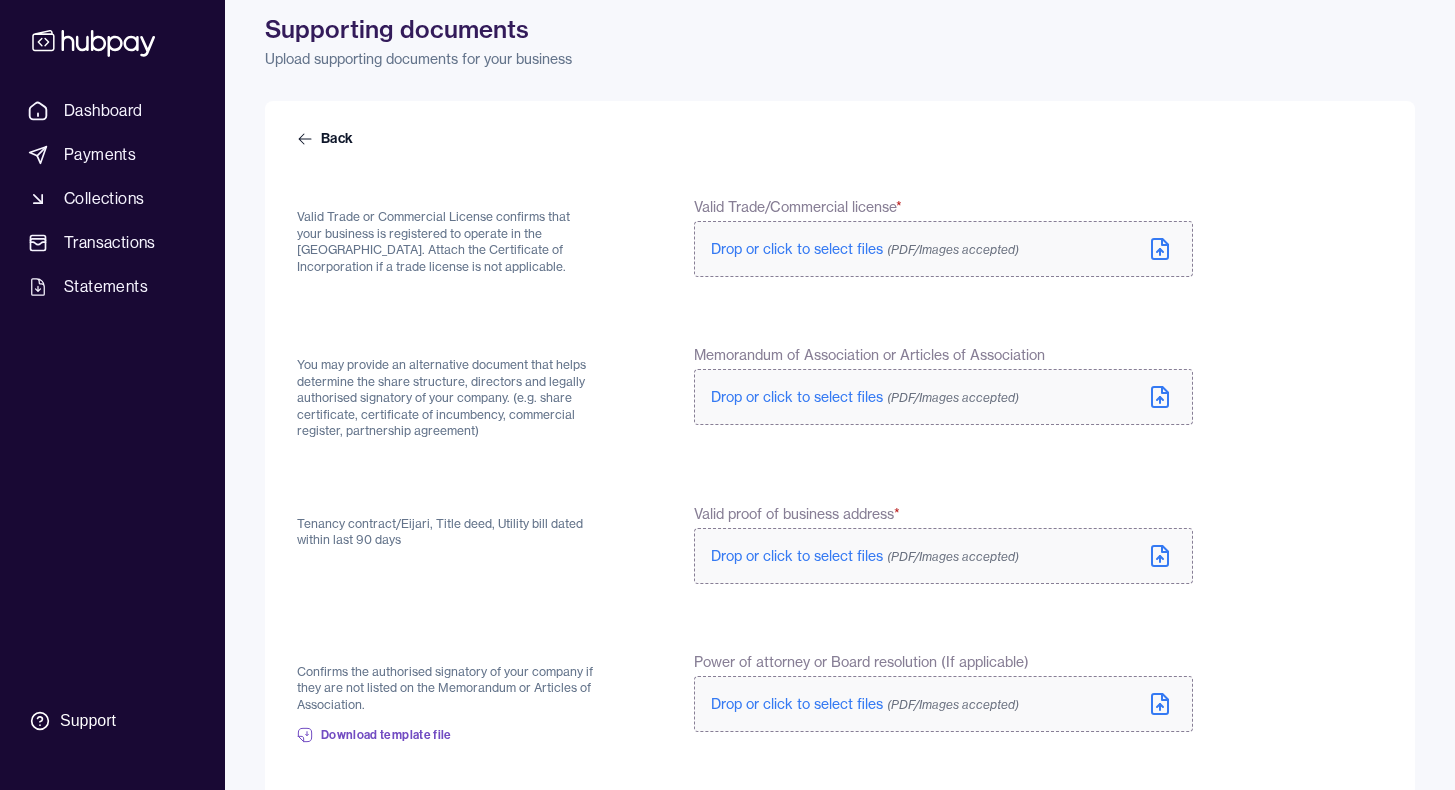 scroll, scrollTop: 95, scrollLeft: 0, axis: vertical 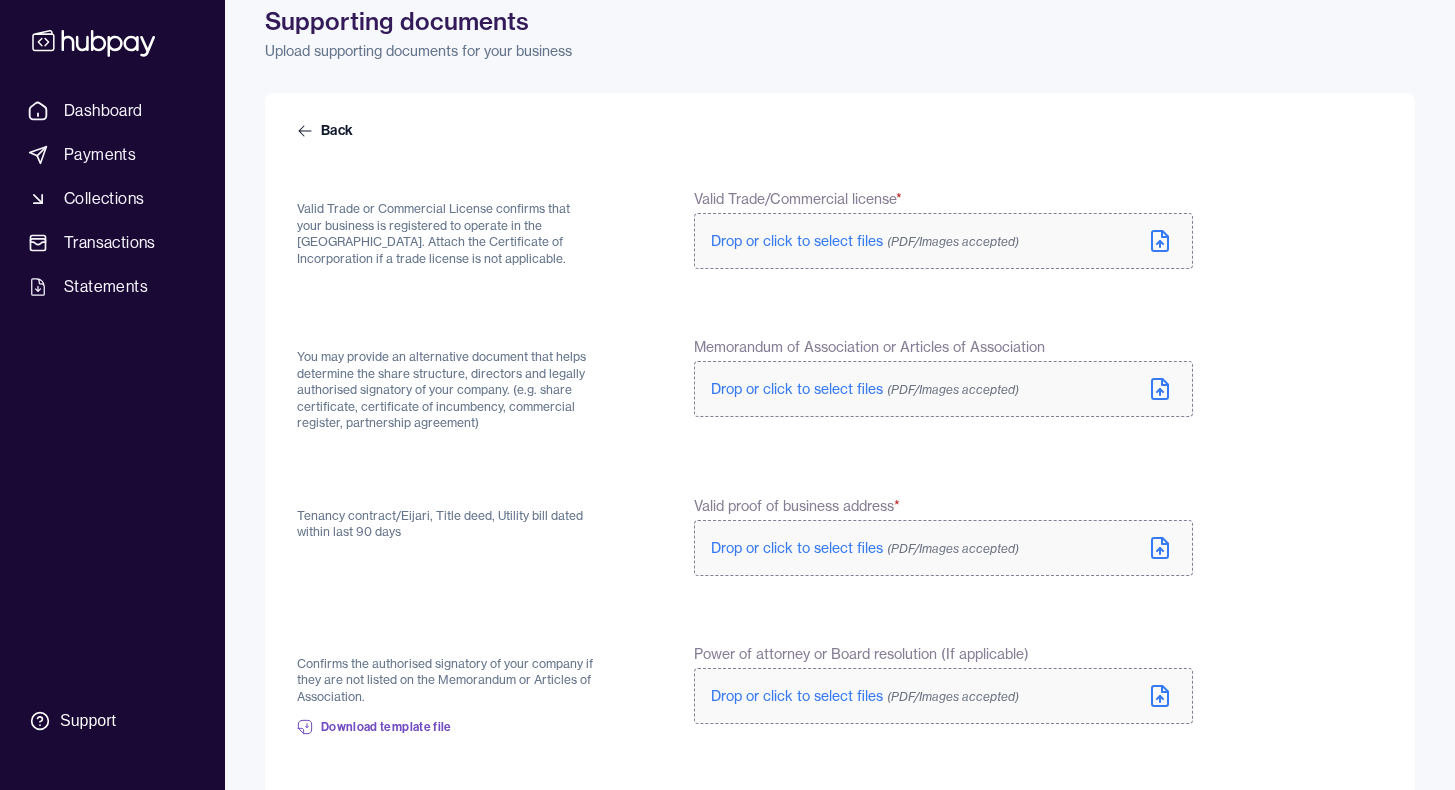 click on "Drop or click to select files   (PDF/Images accepted)" at bounding box center (865, 241) 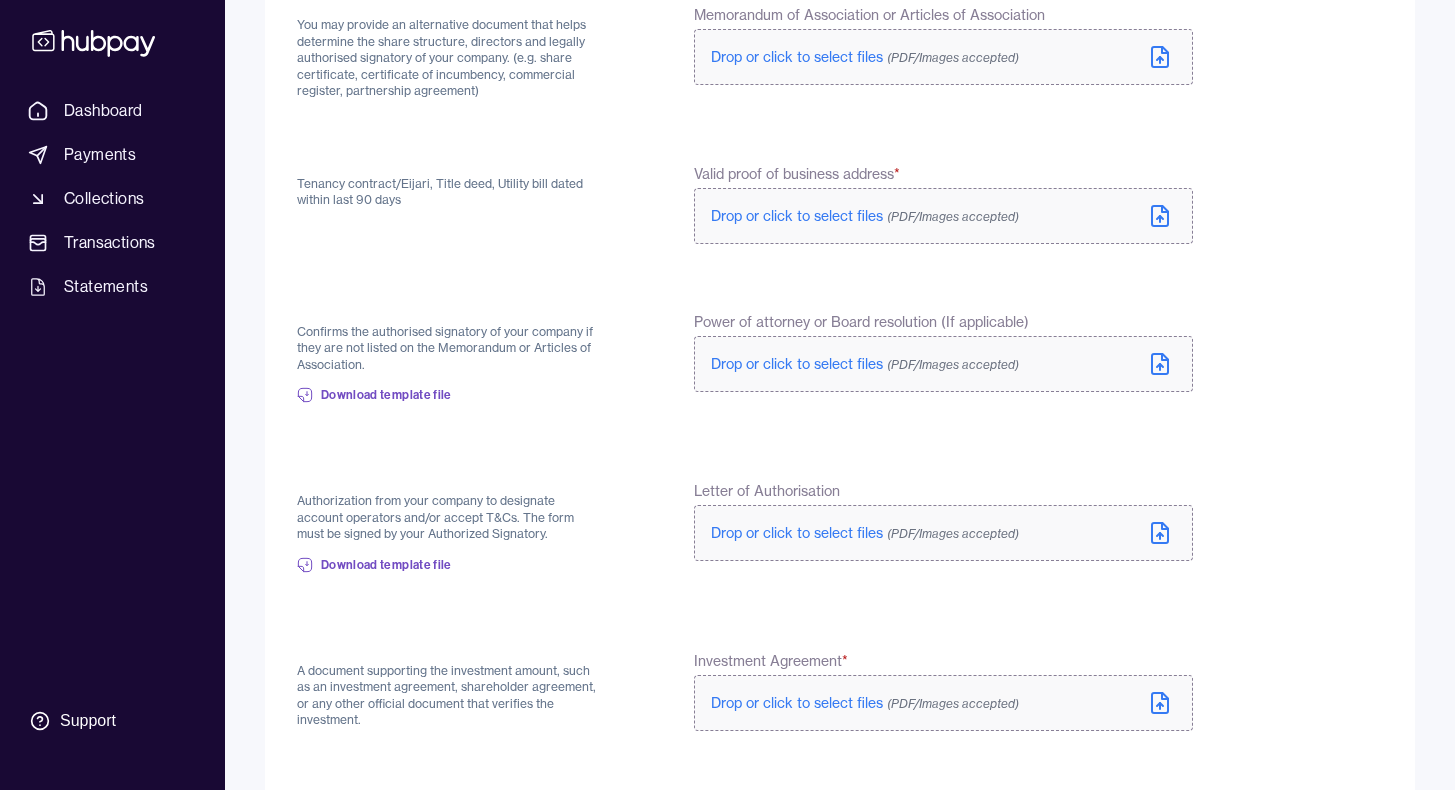scroll, scrollTop: 571, scrollLeft: 0, axis: vertical 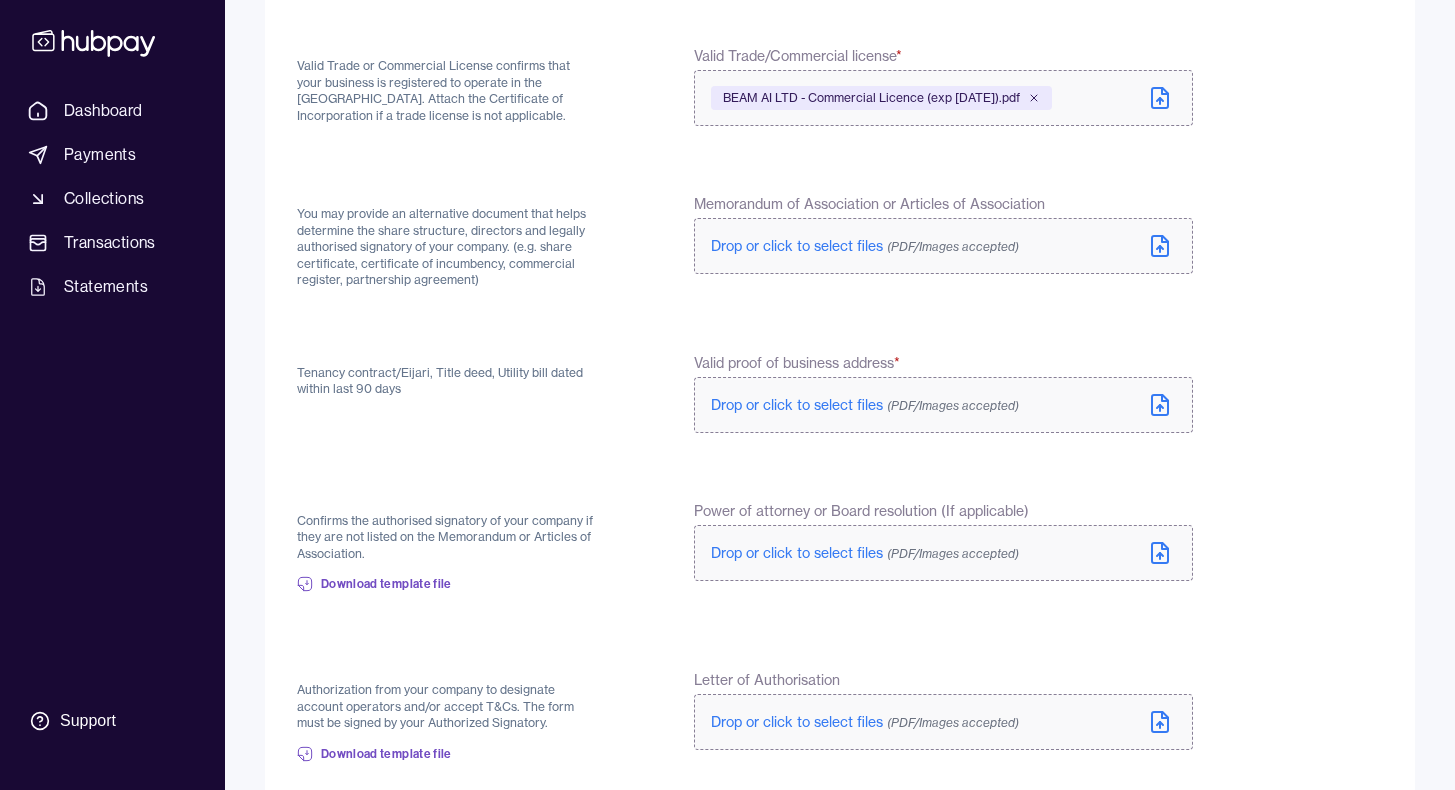click on "Drop or click to select files   (PDF/Images accepted)" at bounding box center [865, 405] 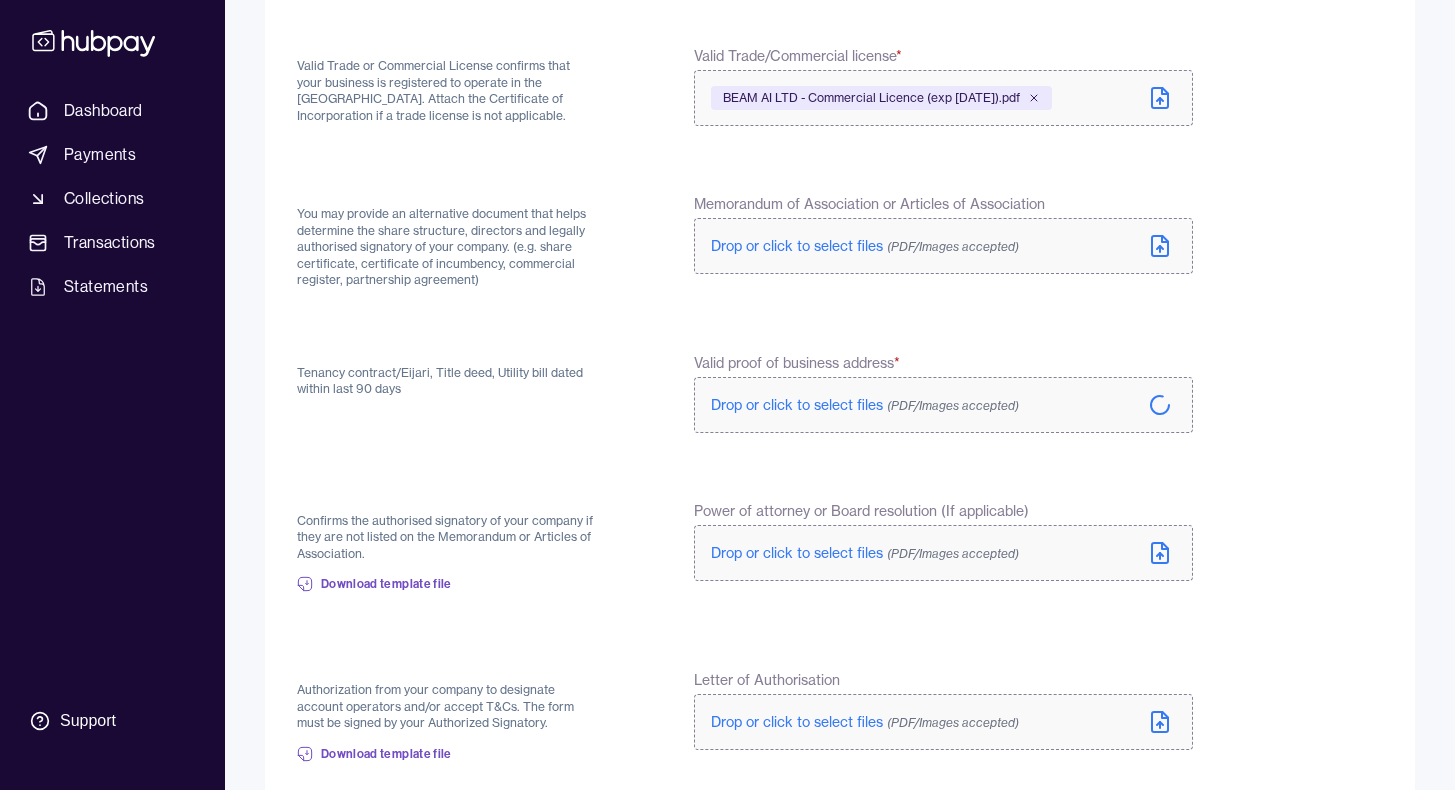 click on "Drop or click to select files   (PDF/Images accepted)" at bounding box center (865, 246) 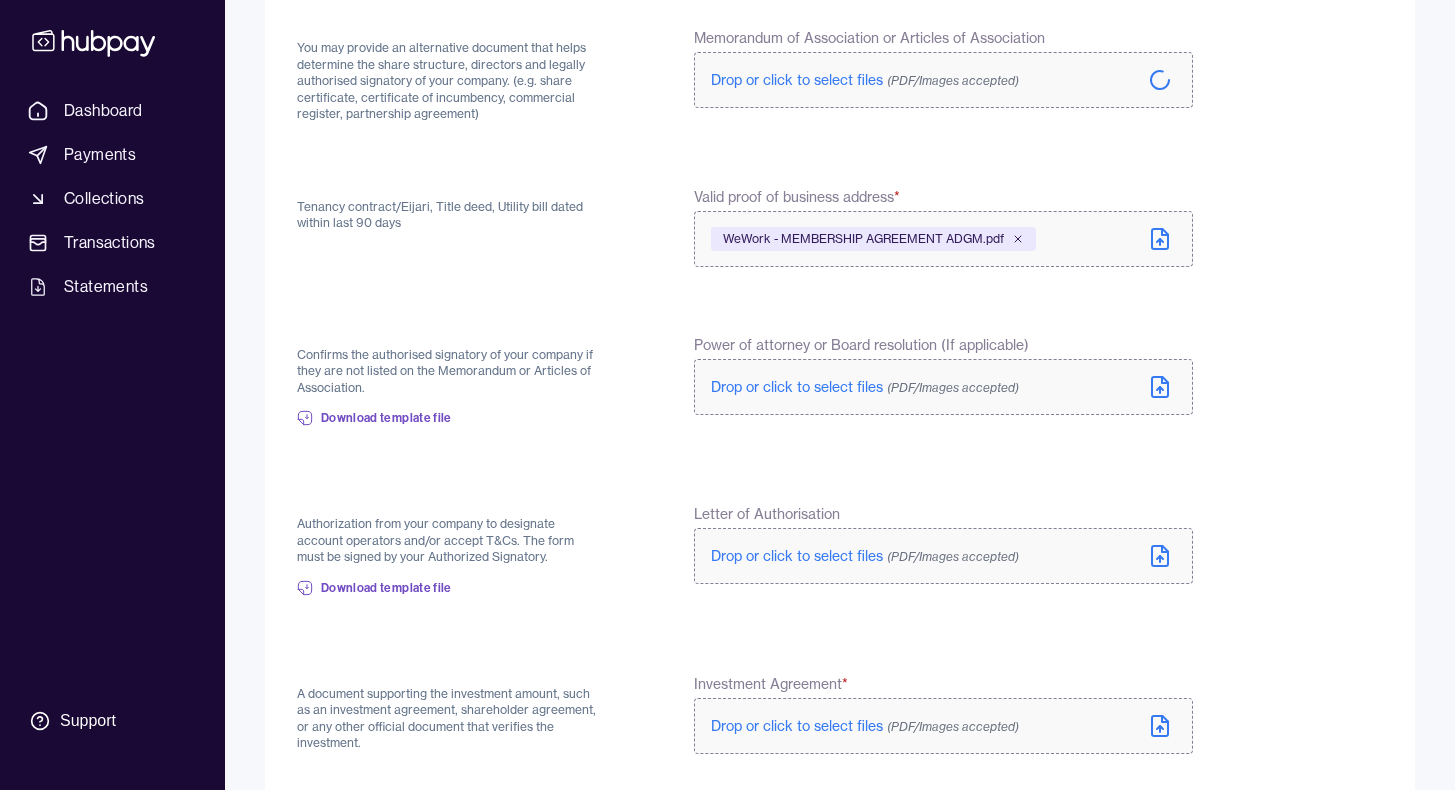 scroll, scrollTop: 431, scrollLeft: 0, axis: vertical 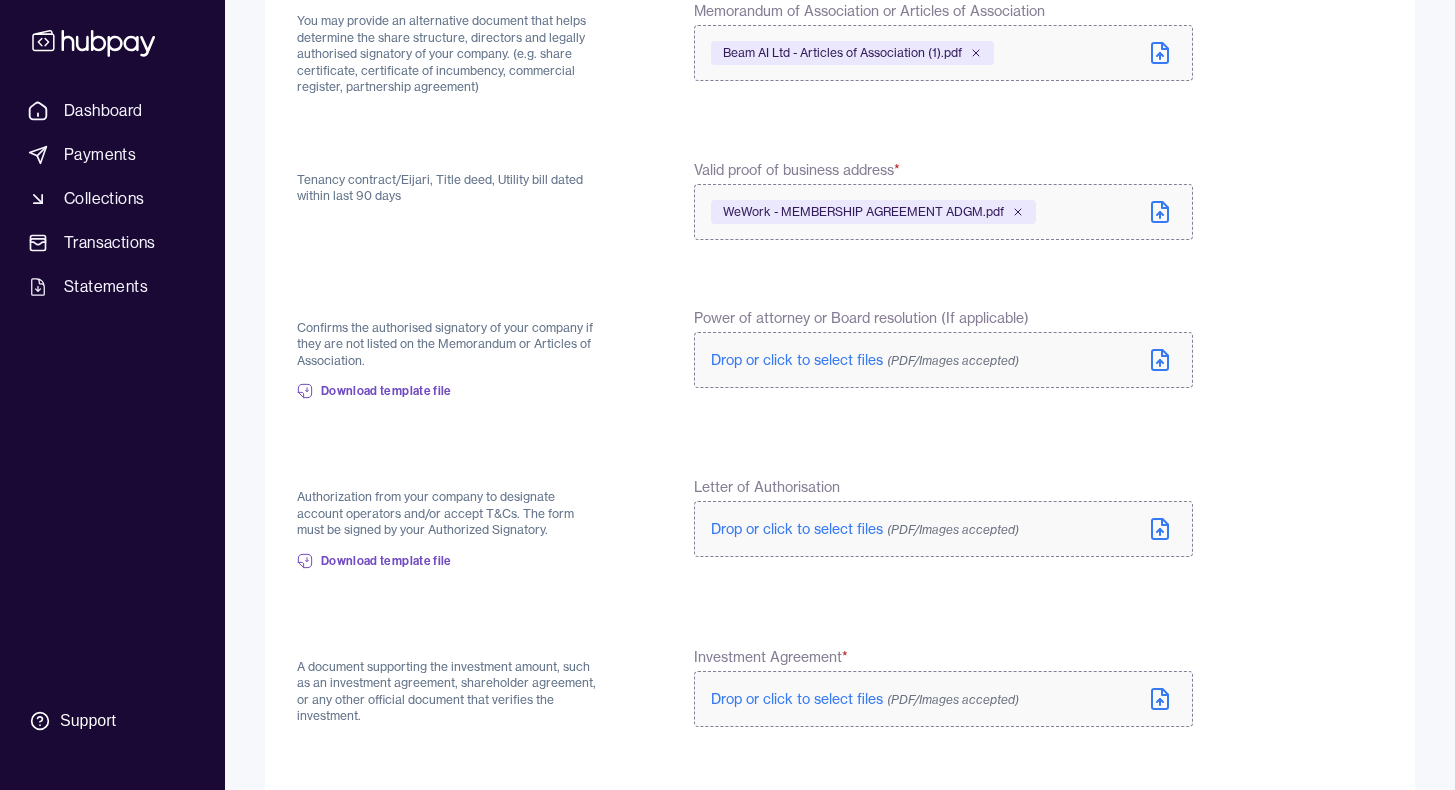 click on "Drop or click to select files   (PDF/Images accepted)" at bounding box center [865, 360] 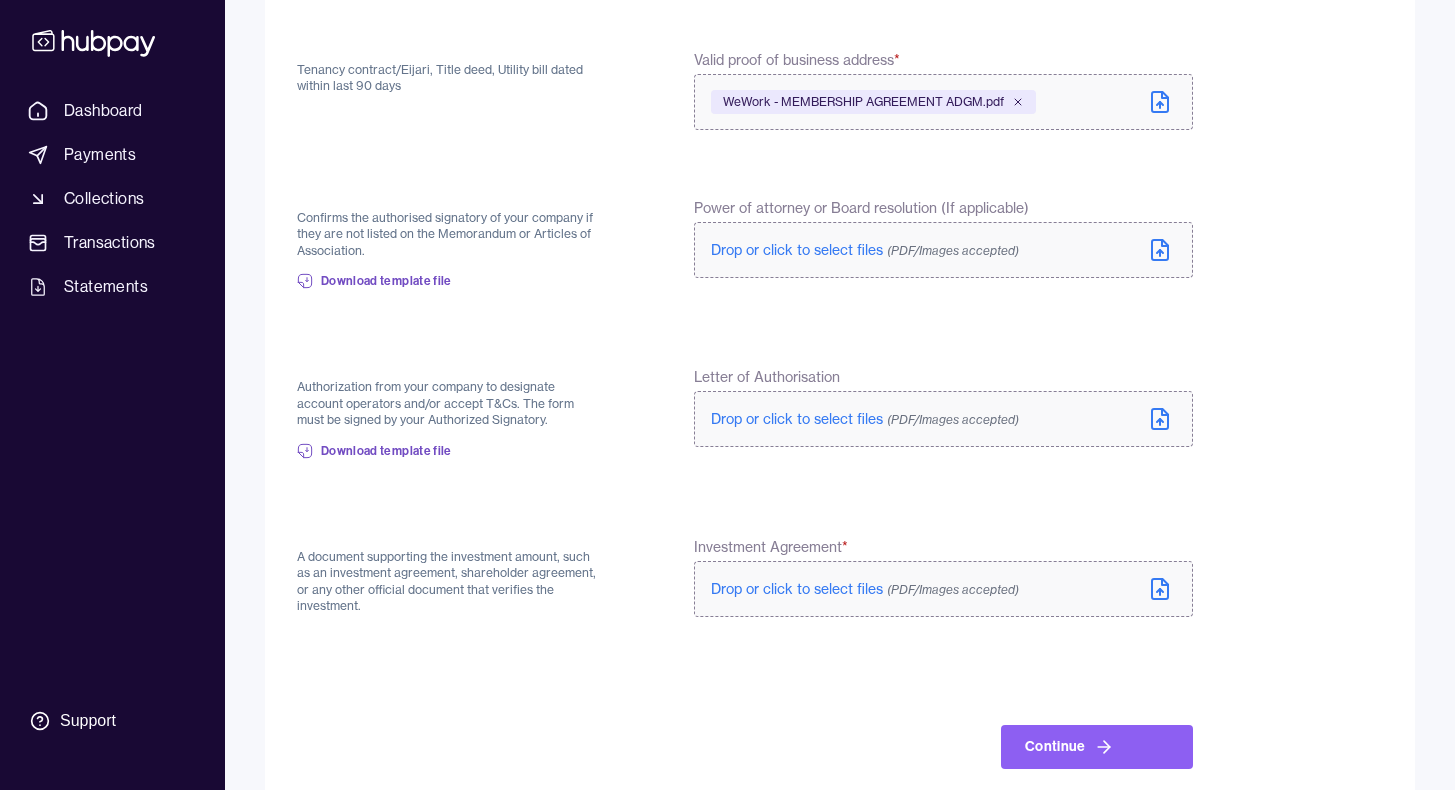scroll, scrollTop: 571, scrollLeft: 0, axis: vertical 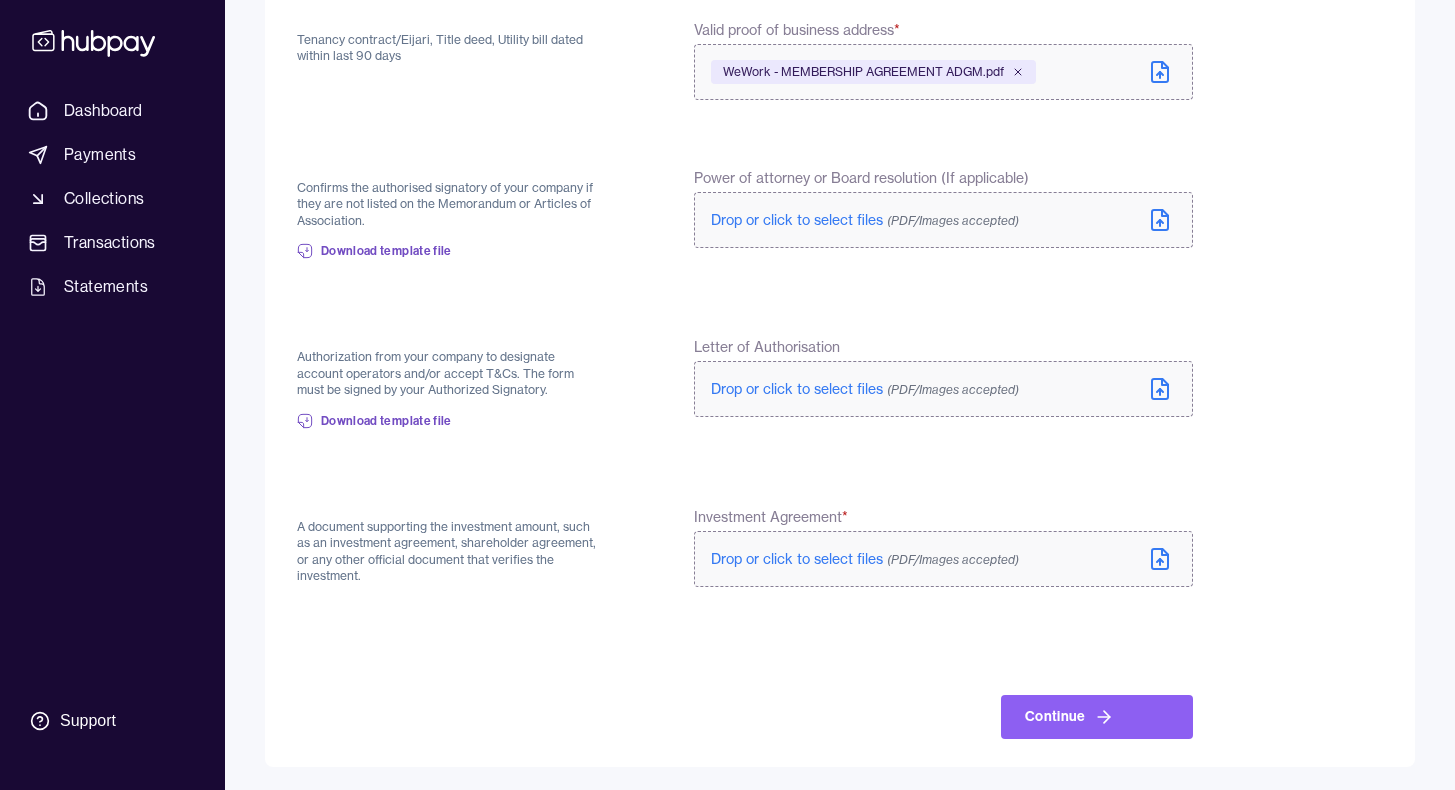 click on "Drop or click to select files   (PDF/Images accepted)" at bounding box center [865, 559] 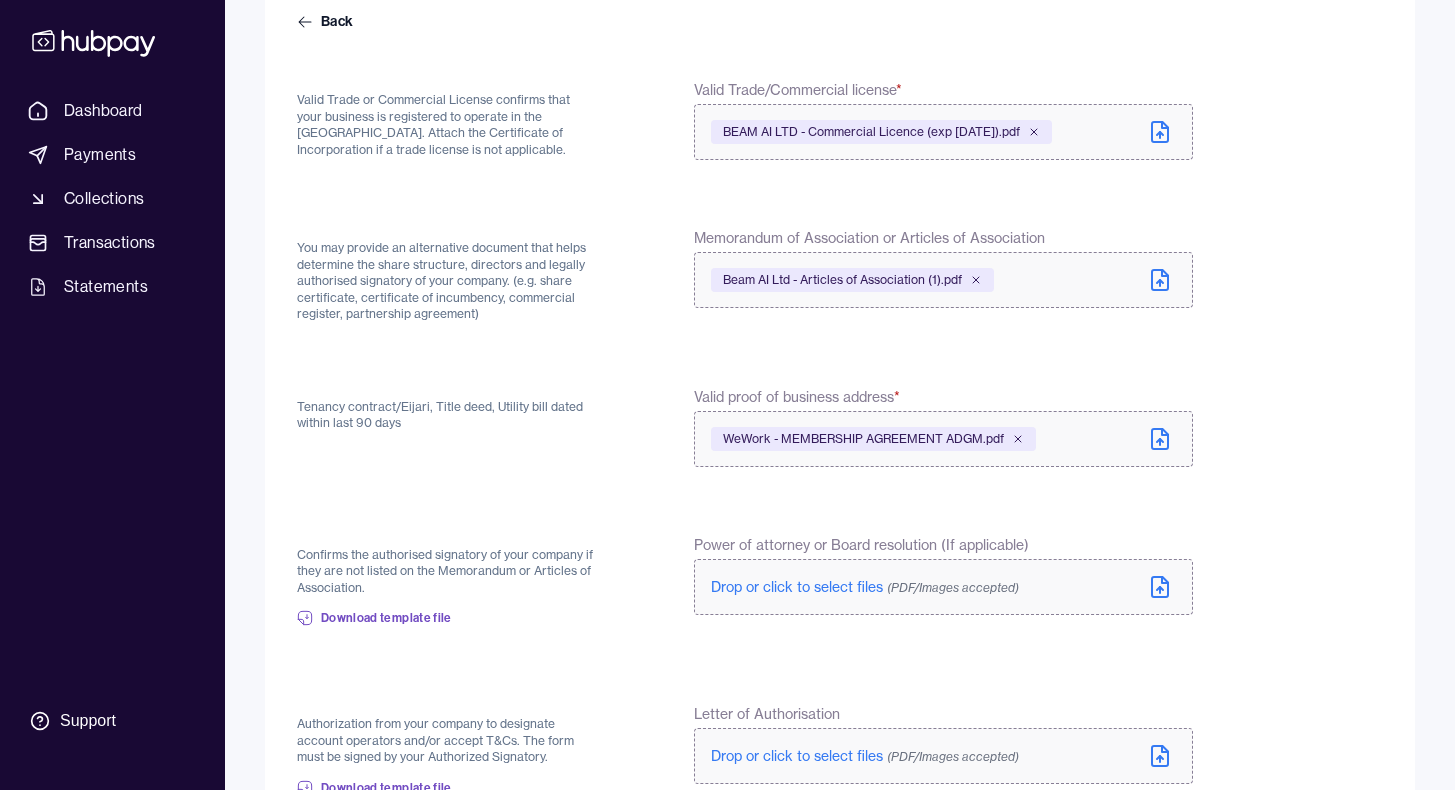 scroll, scrollTop: 571, scrollLeft: 0, axis: vertical 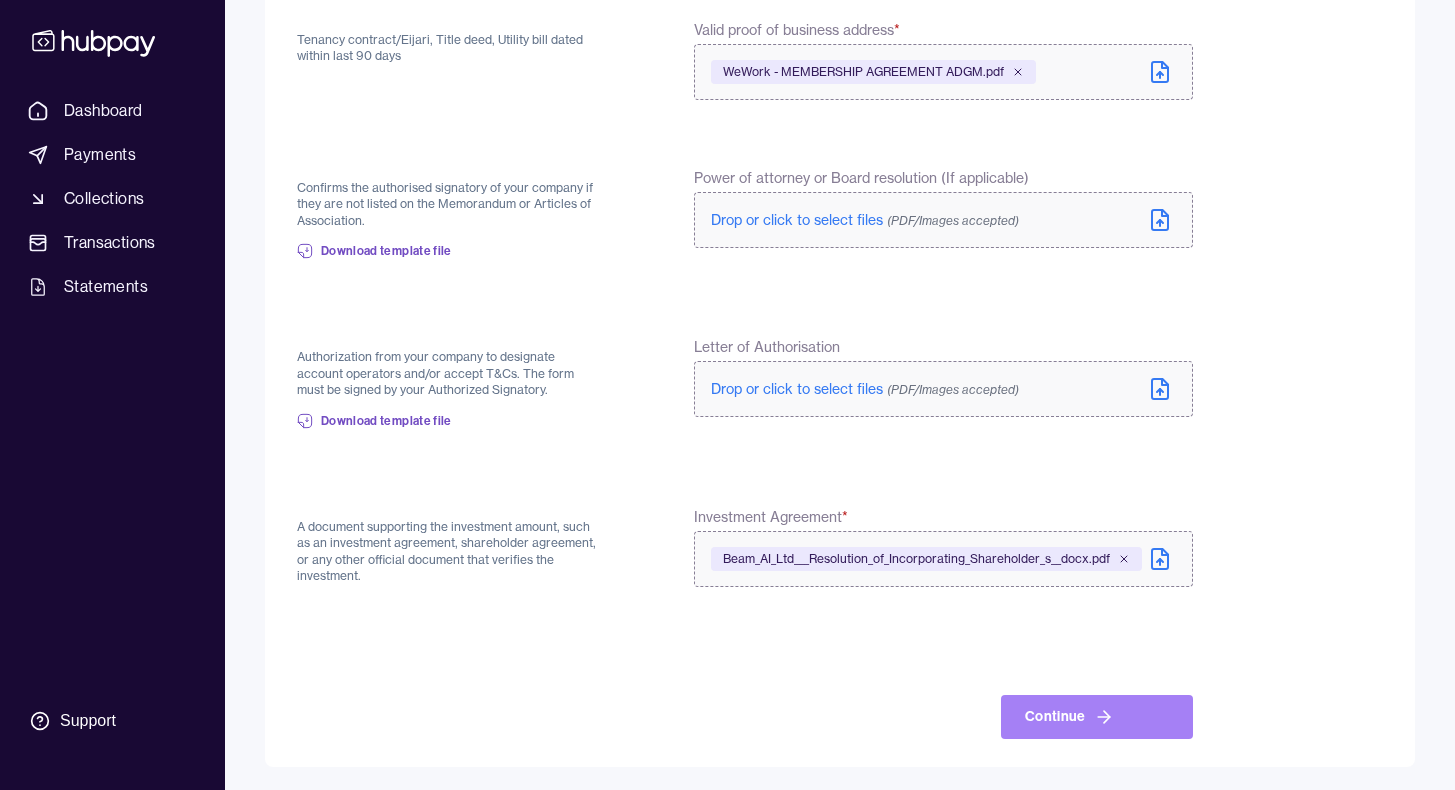 click on "Continue" at bounding box center [1097, 717] 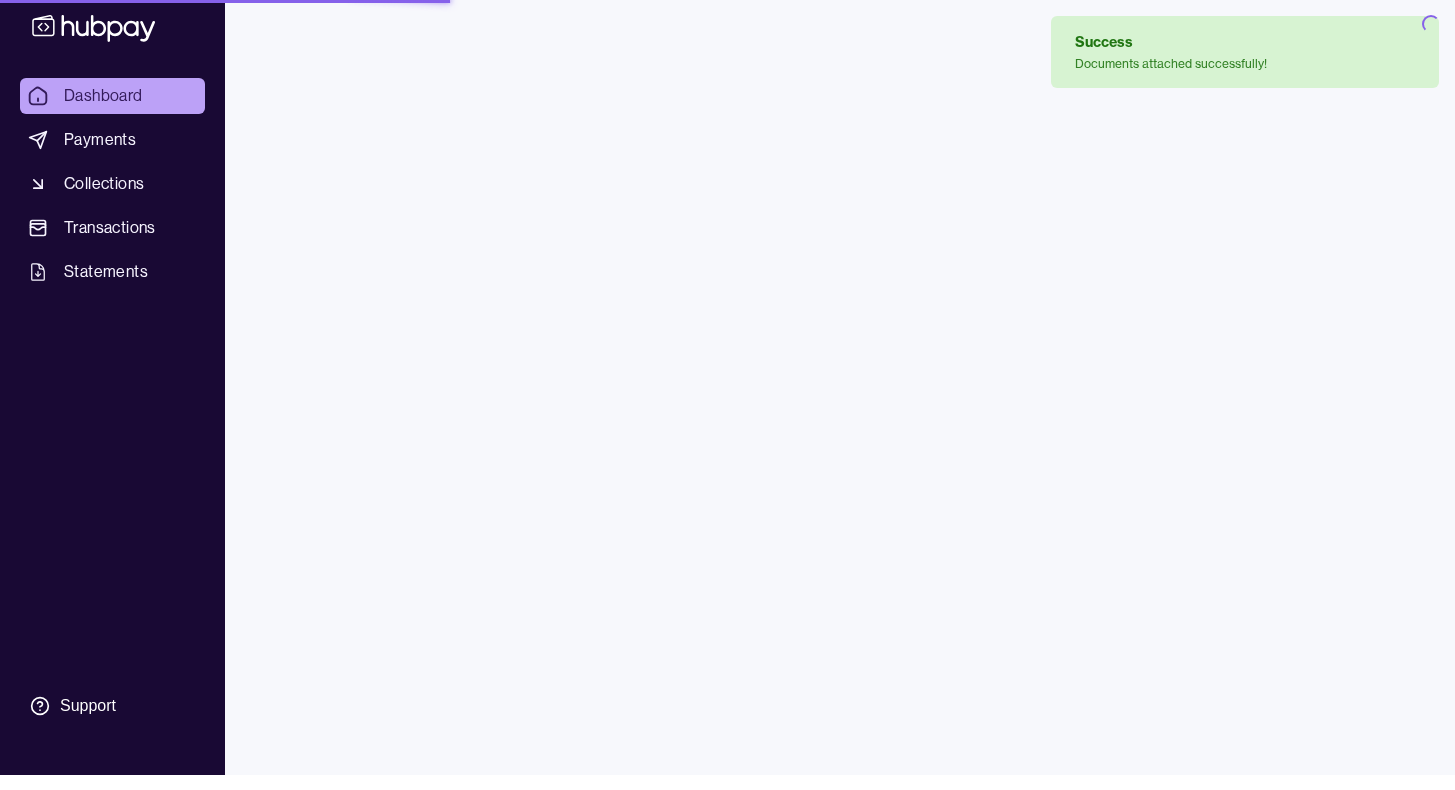 scroll, scrollTop: 0, scrollLeft: 0, axis: both 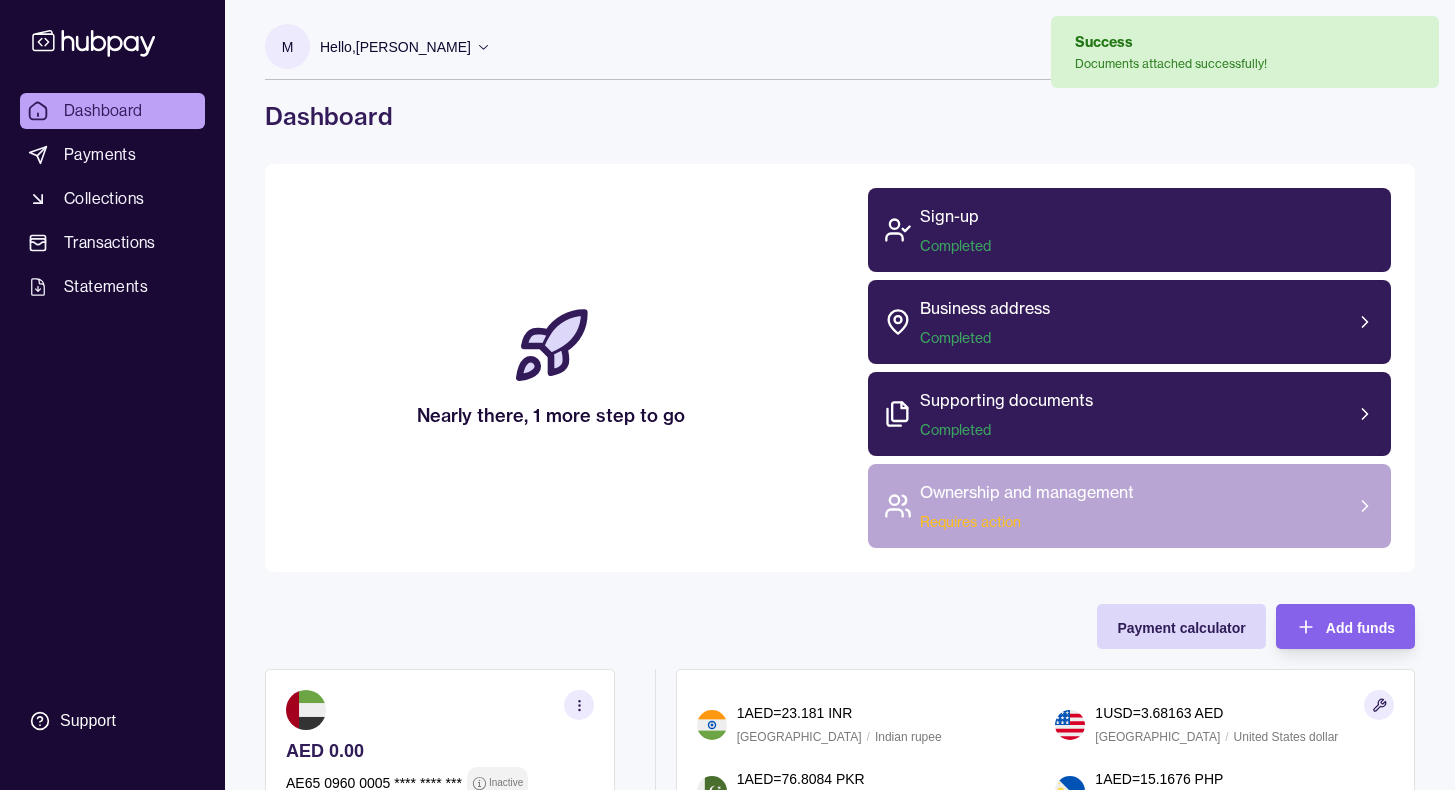 click on "Ownership and management Requires action" at bounding box center [1027, 506] 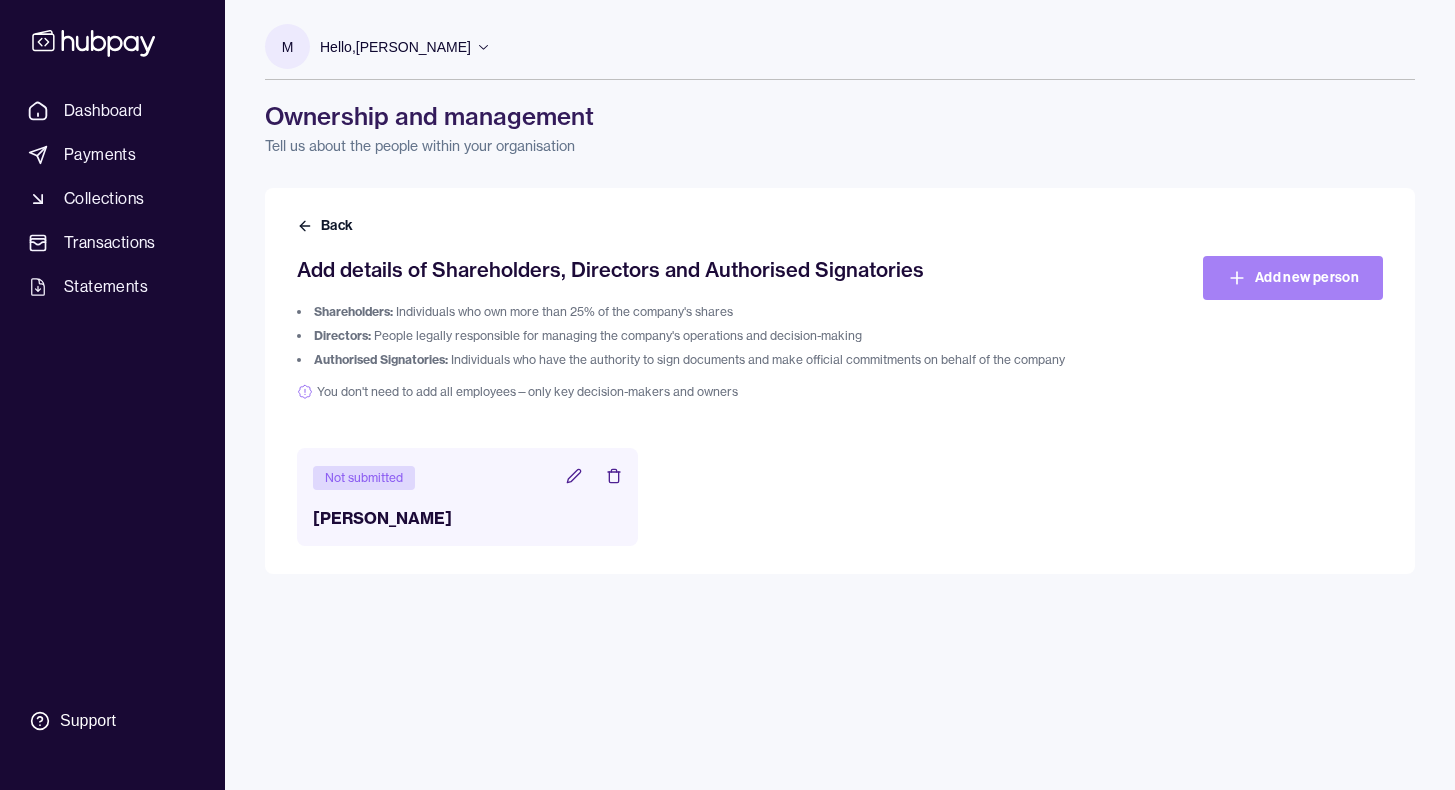 click on "Add new person" at bounding box center (1293, 278) 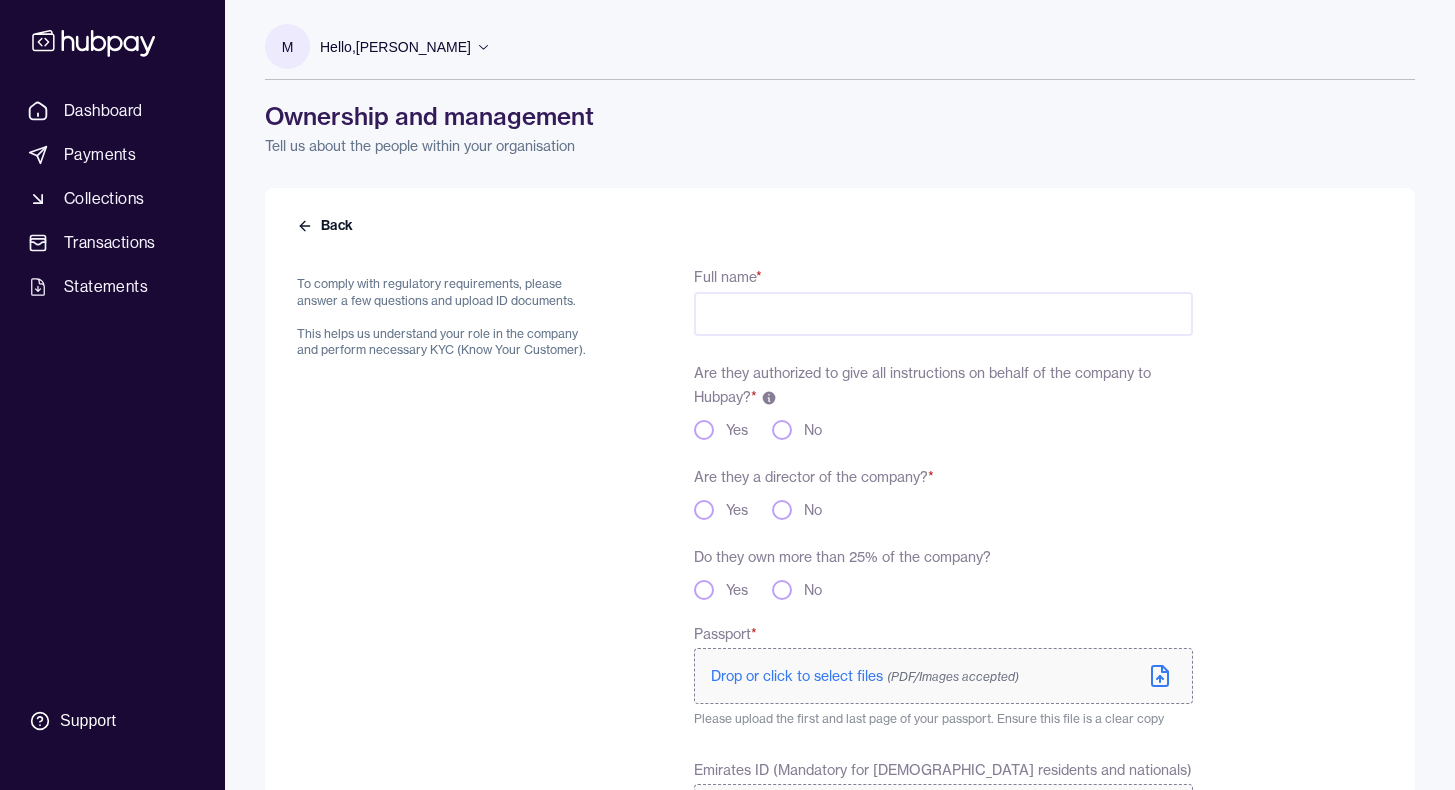 click on "Full name  *" at bounding box center [943, 314] 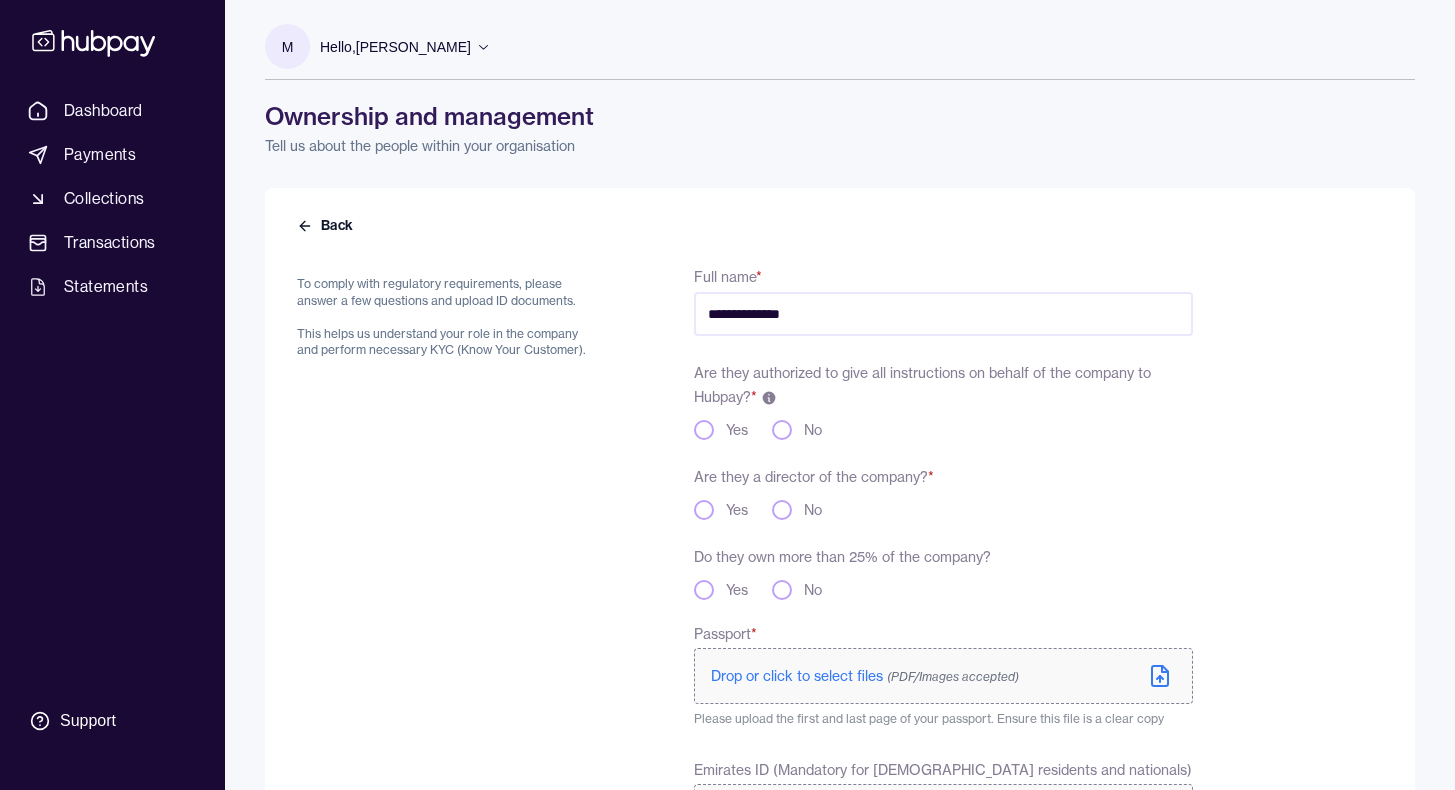 type on "**********" 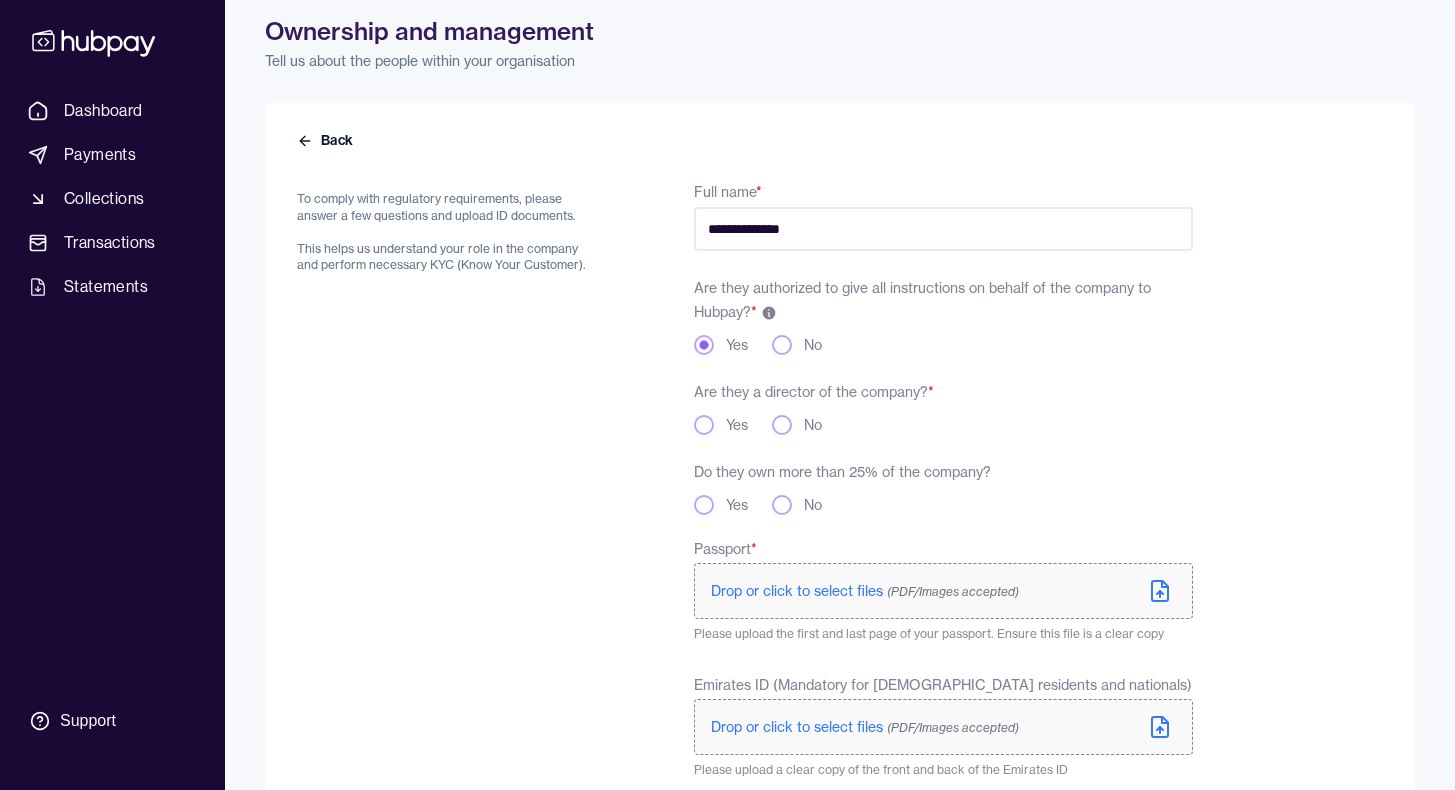 scroll, scrollTop: 90, scrollLeft: 0, axis: vertical 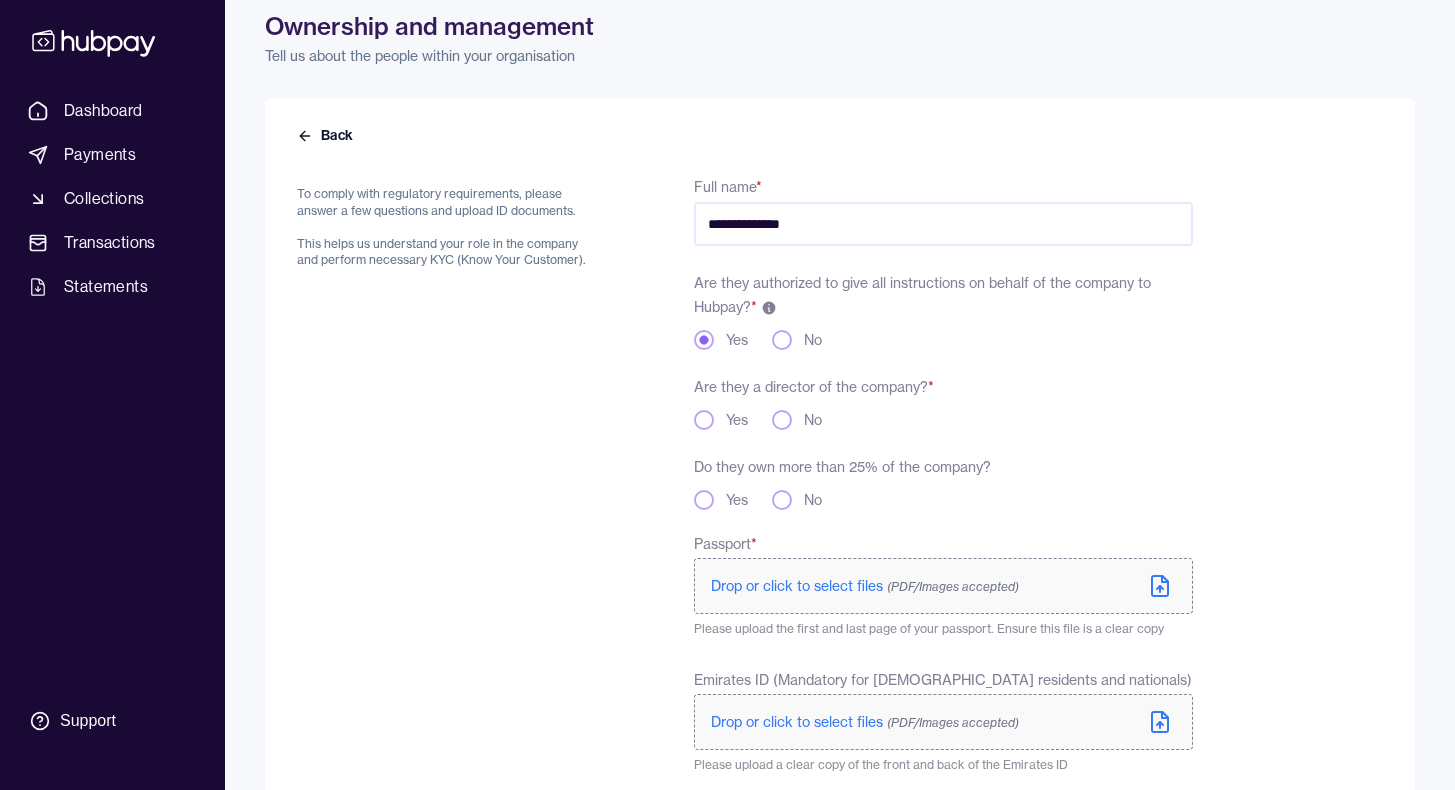 click on "Yes" at bounding box center (704, 420) 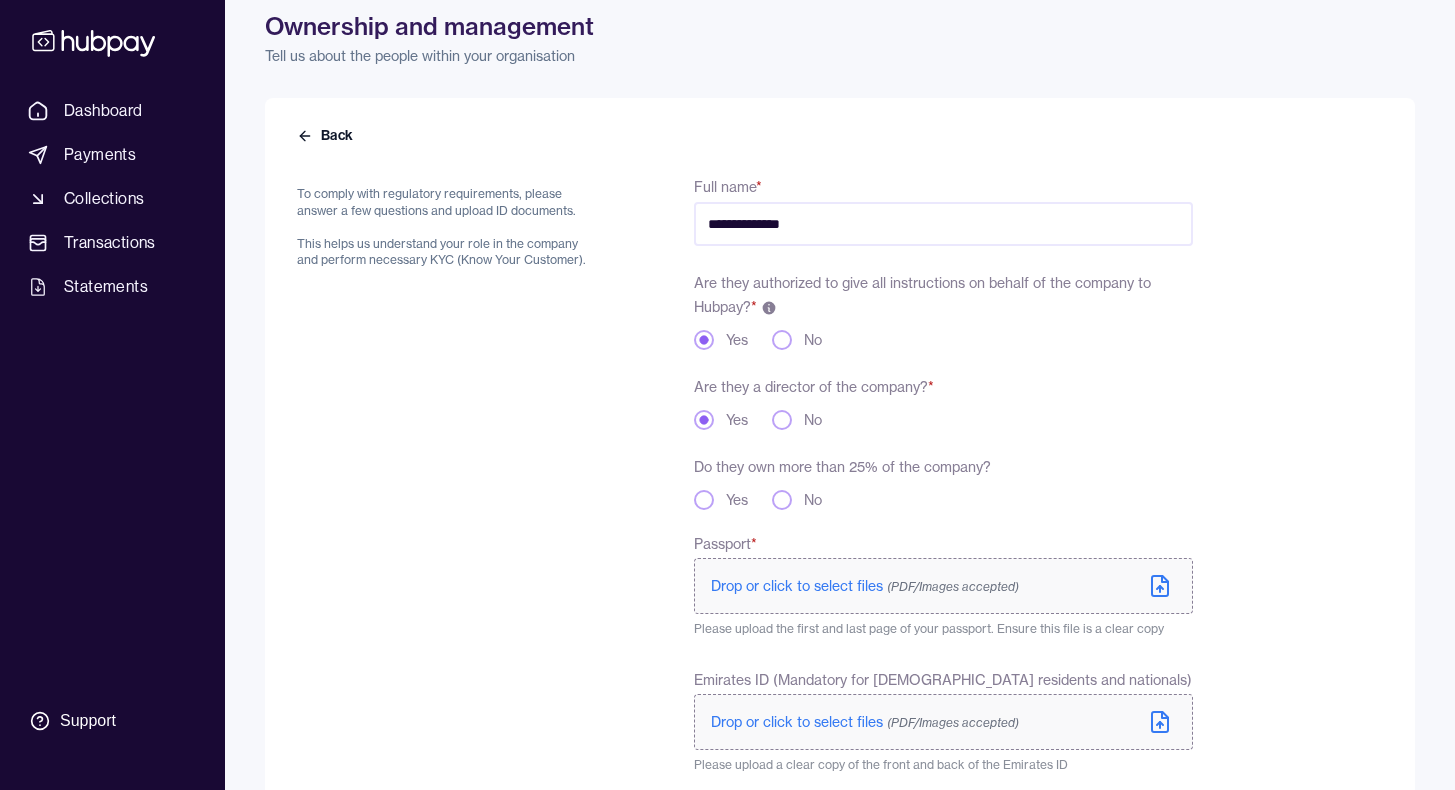 click on "No" at bounding box center (782, 500) 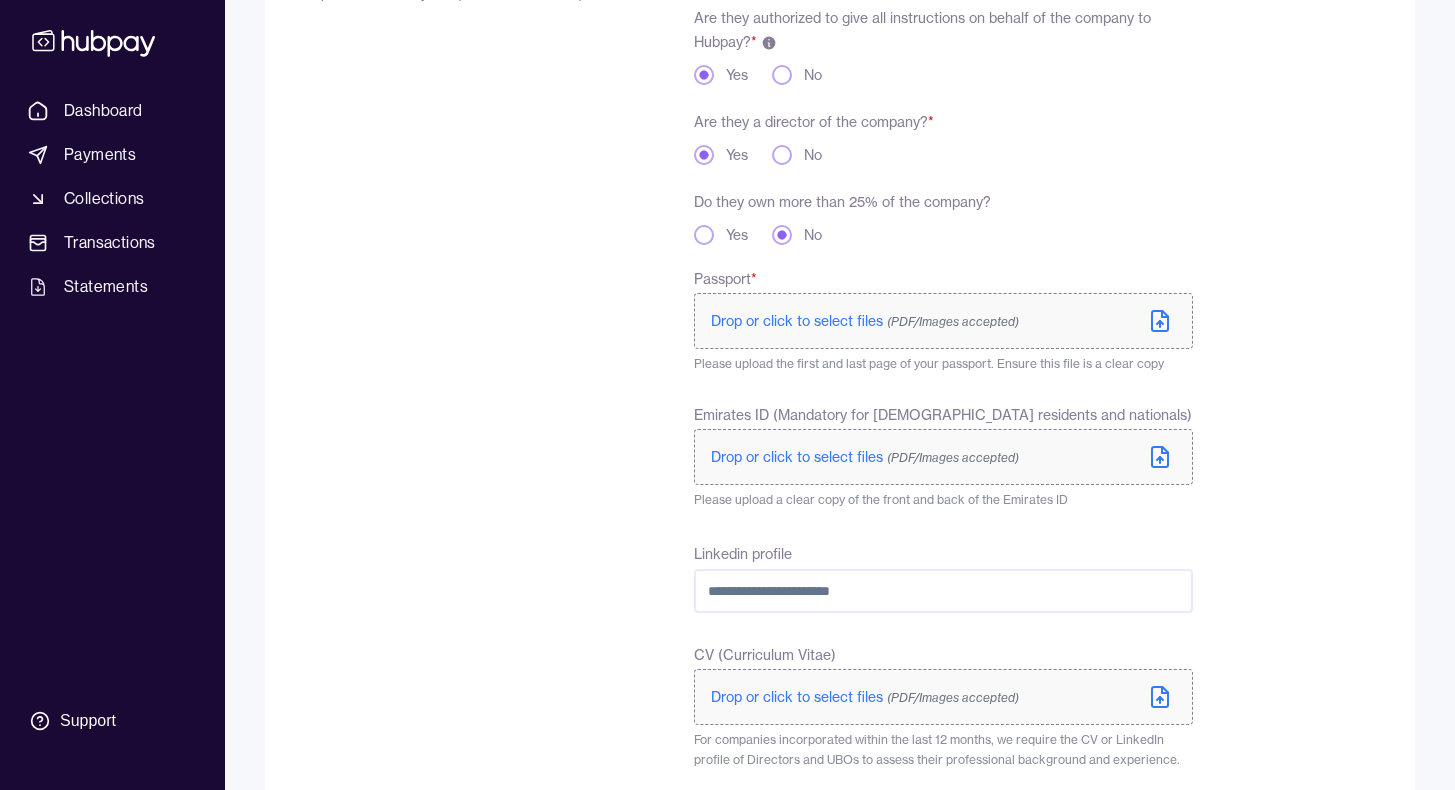 scroll, scrollTop: 352, scrollLeft: 0, axis: vertical 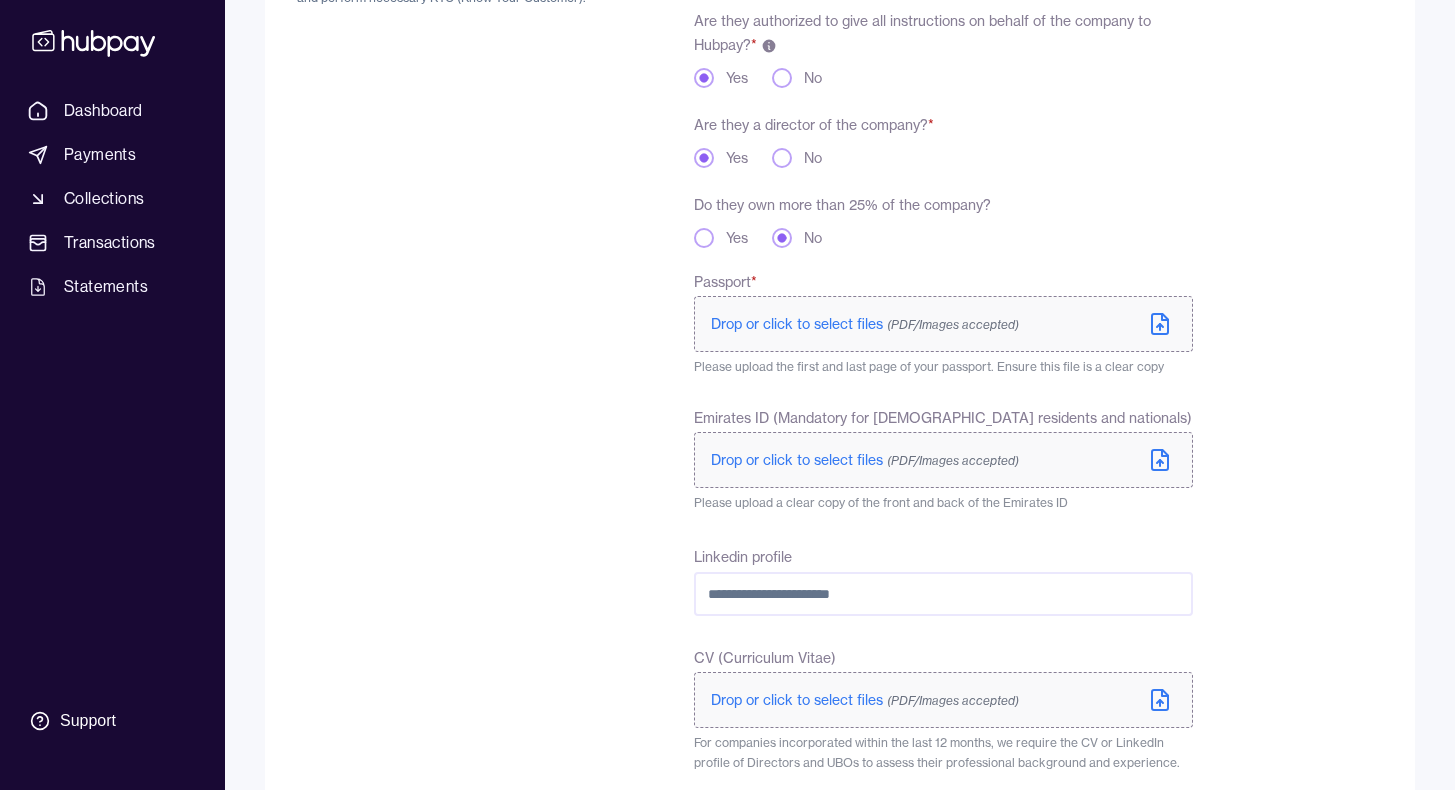 click on "Drop or click to select files   (PDF/Images accepted)" at bounding box center (865, 324) 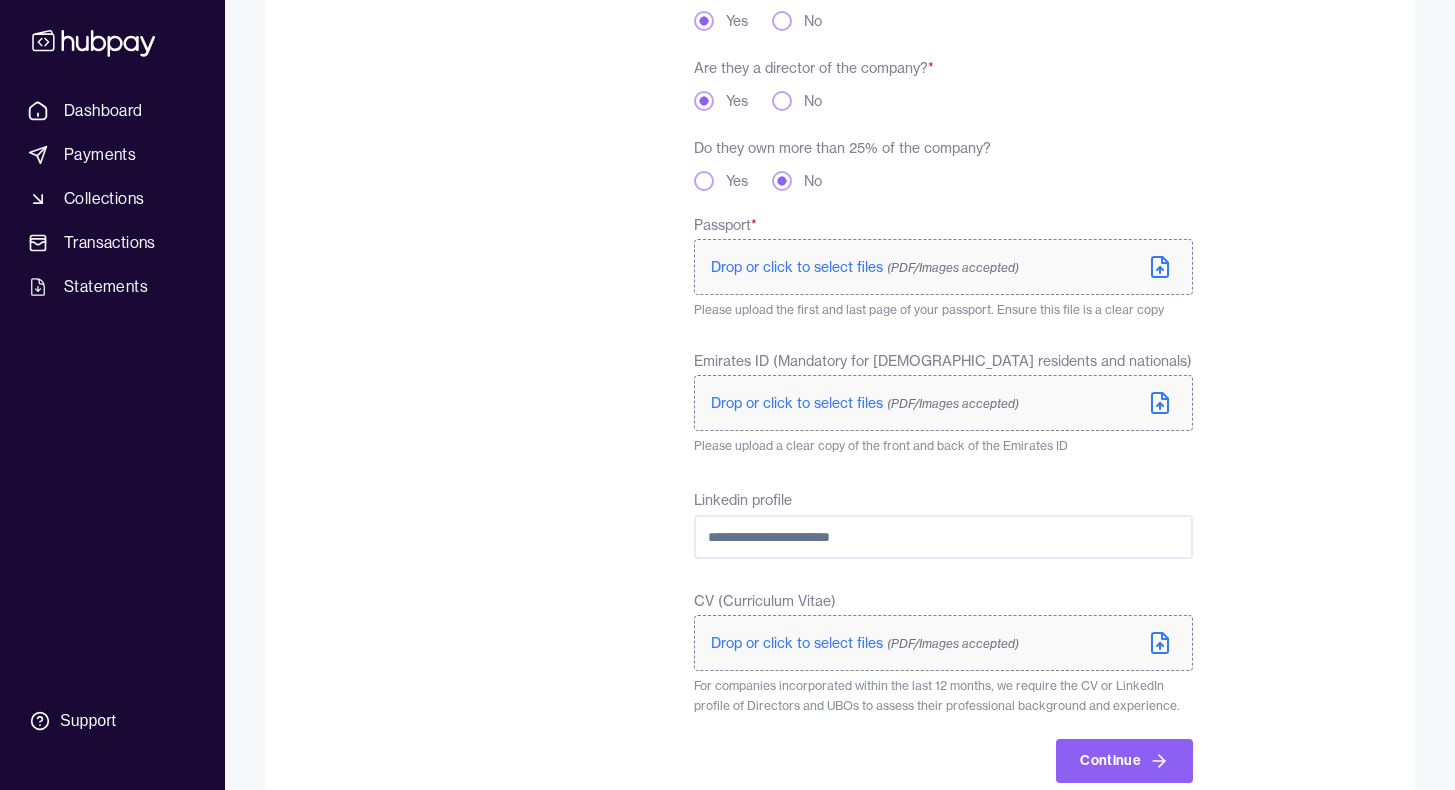 scroll, scrollTop: 454, scrollLeft: 0, axis: vertical 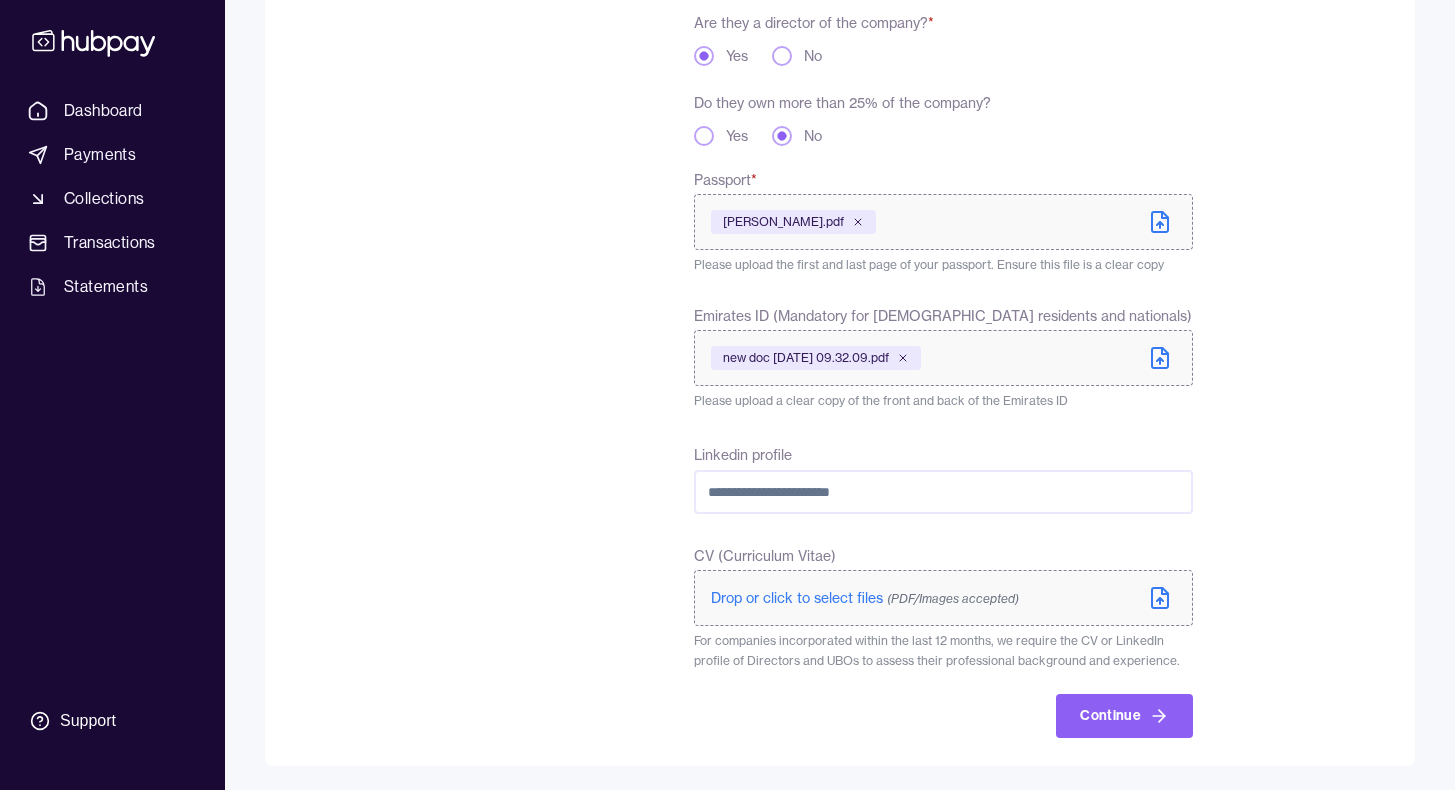 click on "**********" at bounding box center (840, 250) 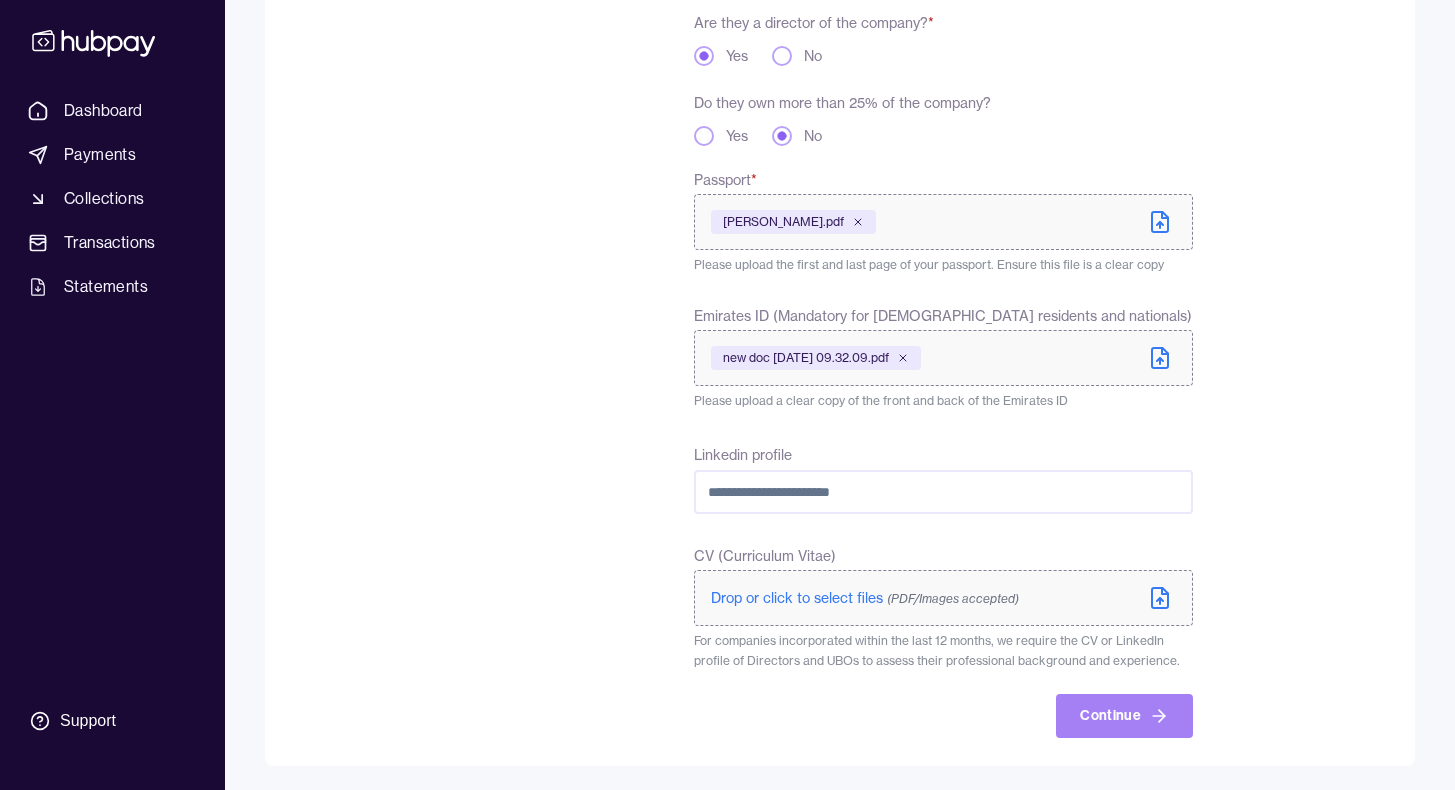 click on "Continue" at bounding box center (1124, 716) 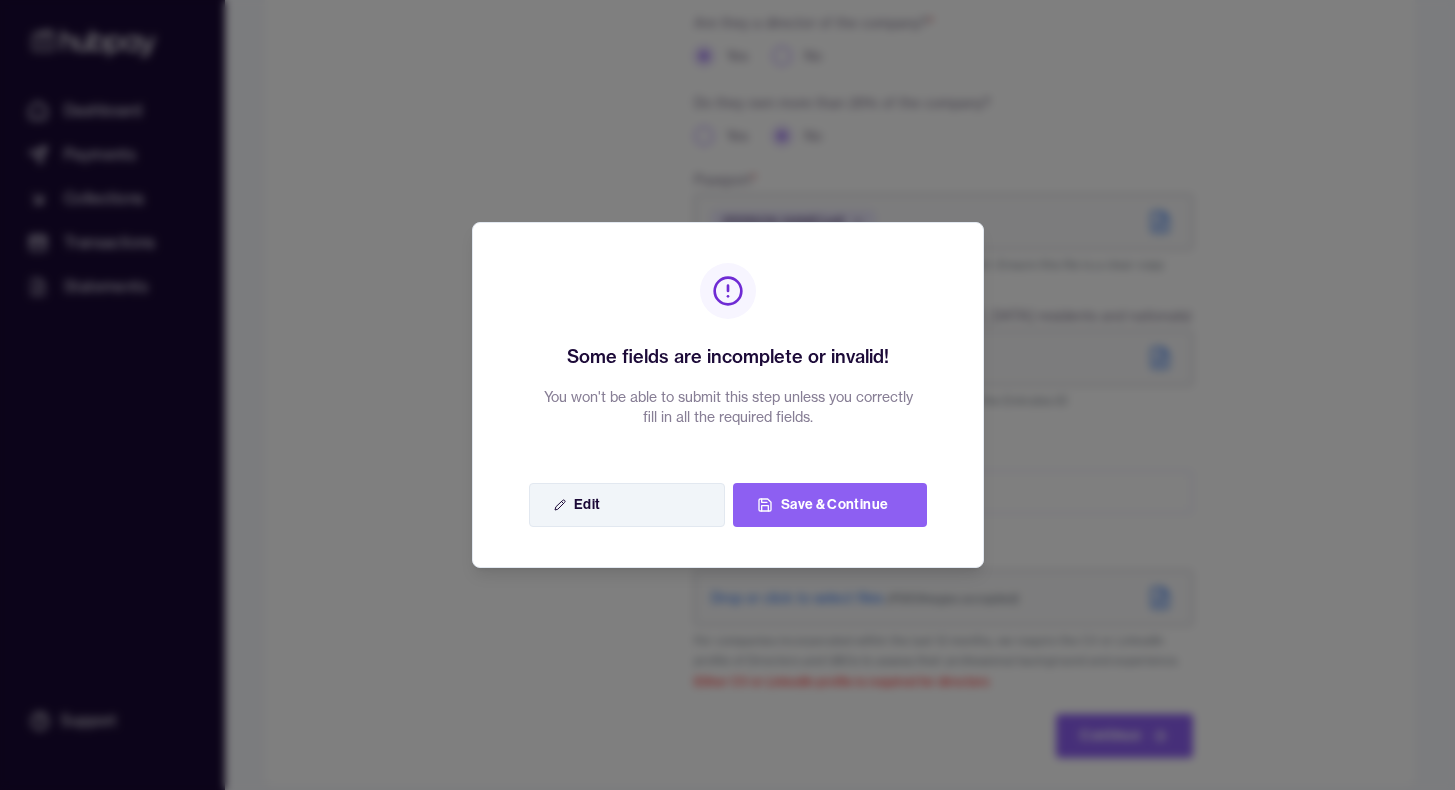 click on "Edit" at bounding box center (627, 505) 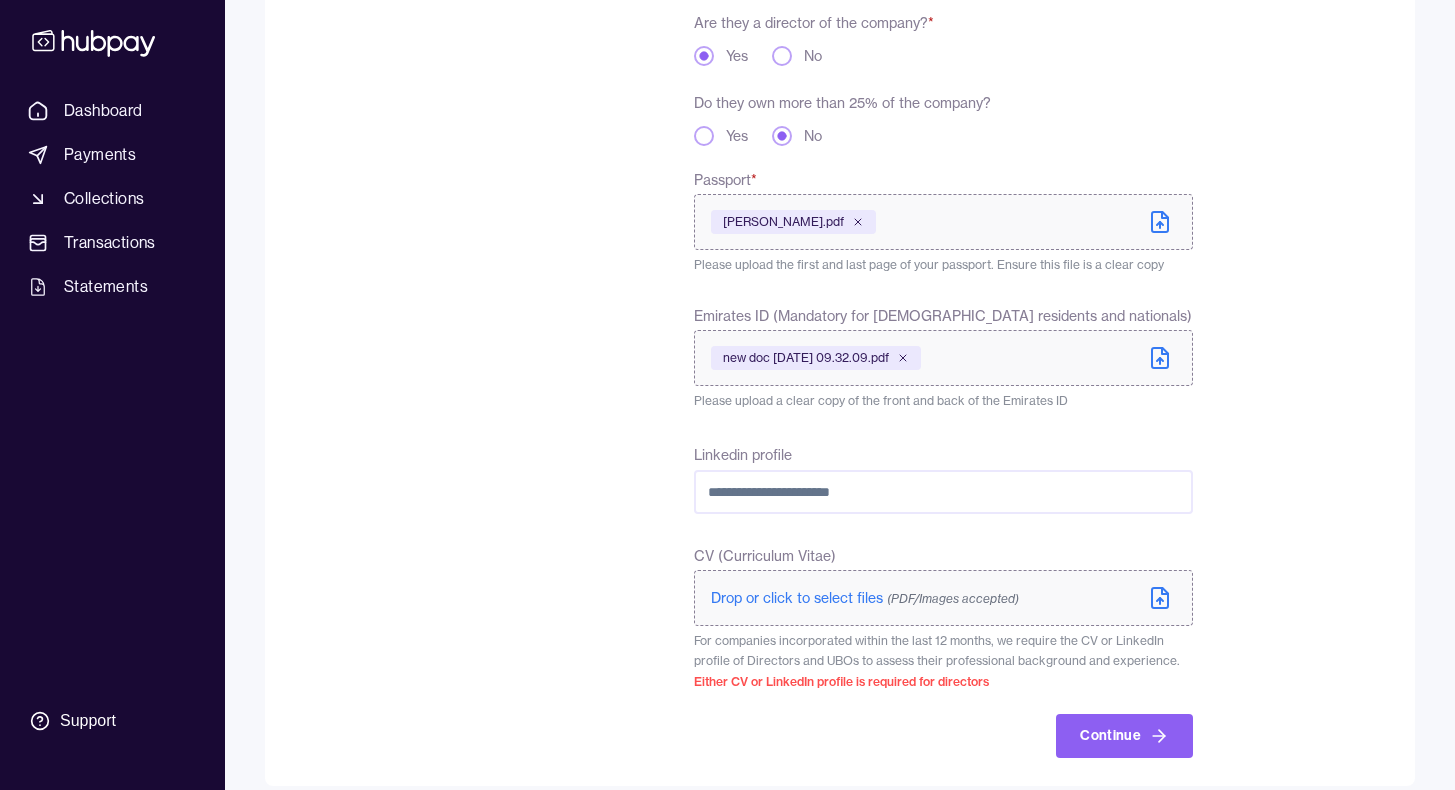 click on "Linkedin profile" at bounding box center [943, 492] 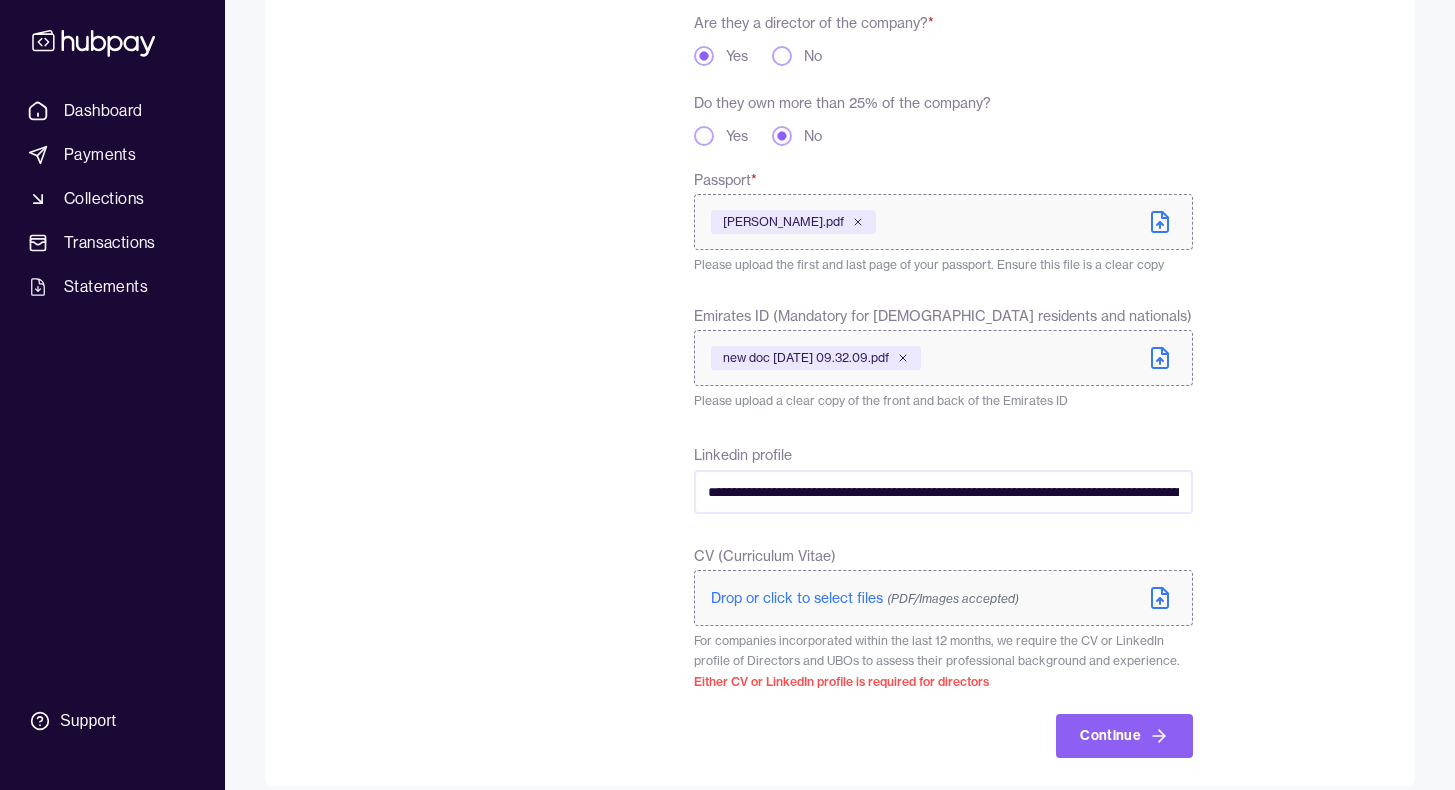 scroll, scrollTop: 0, scrollLeft: 1101, axis: horizontal 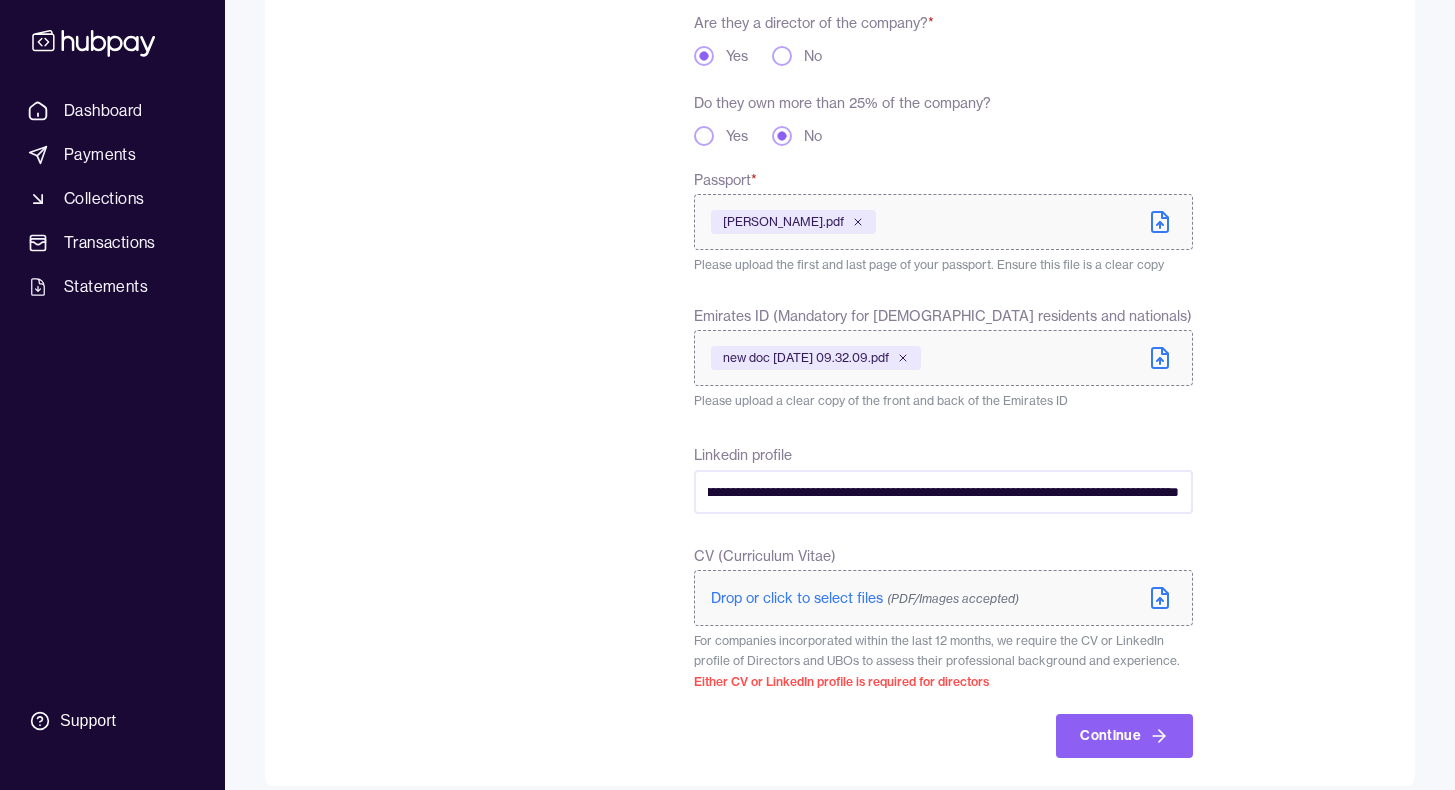 click on "**********" at bounding box center [943, 492] 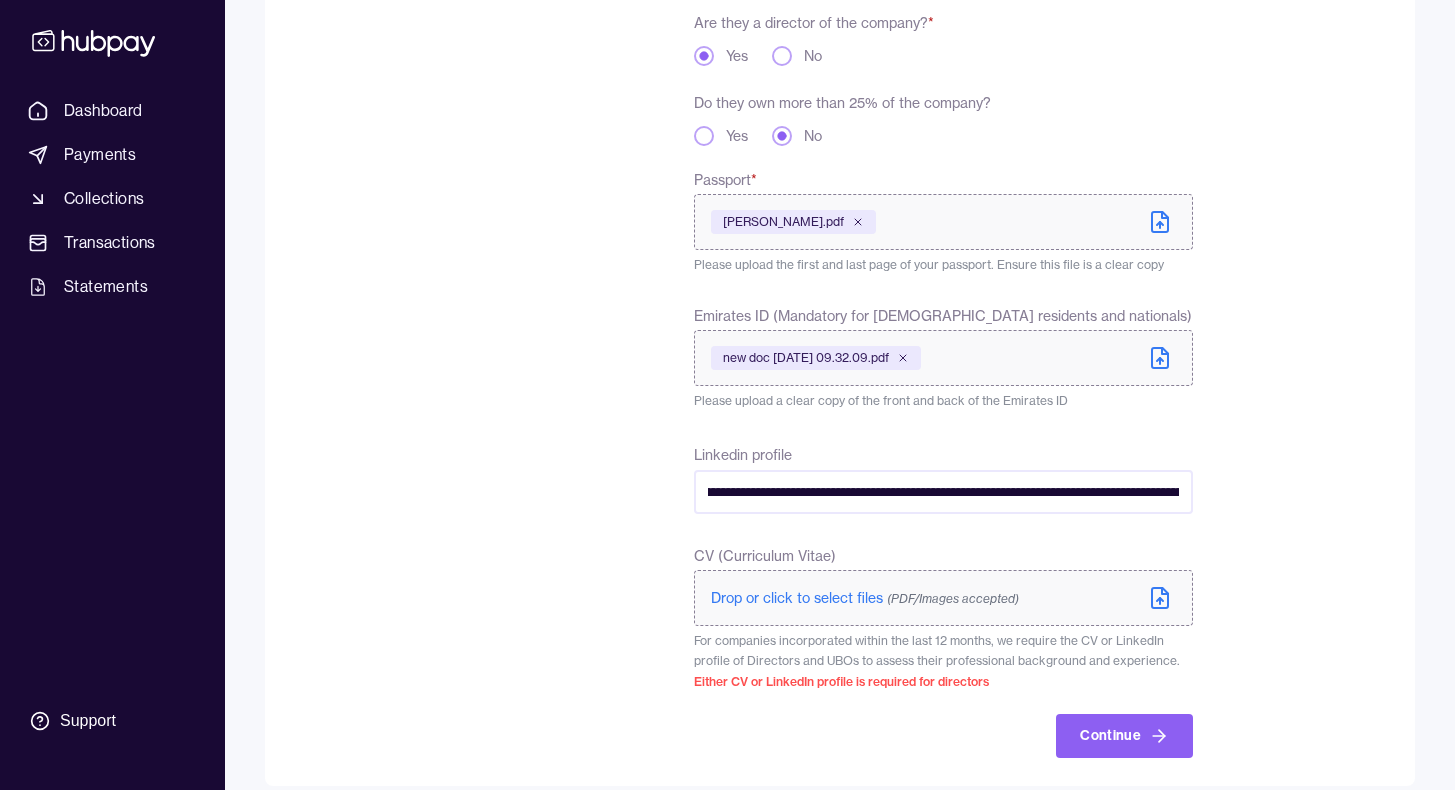 scroll, scrollTop: 0, scrollLeft: 0, axis: both 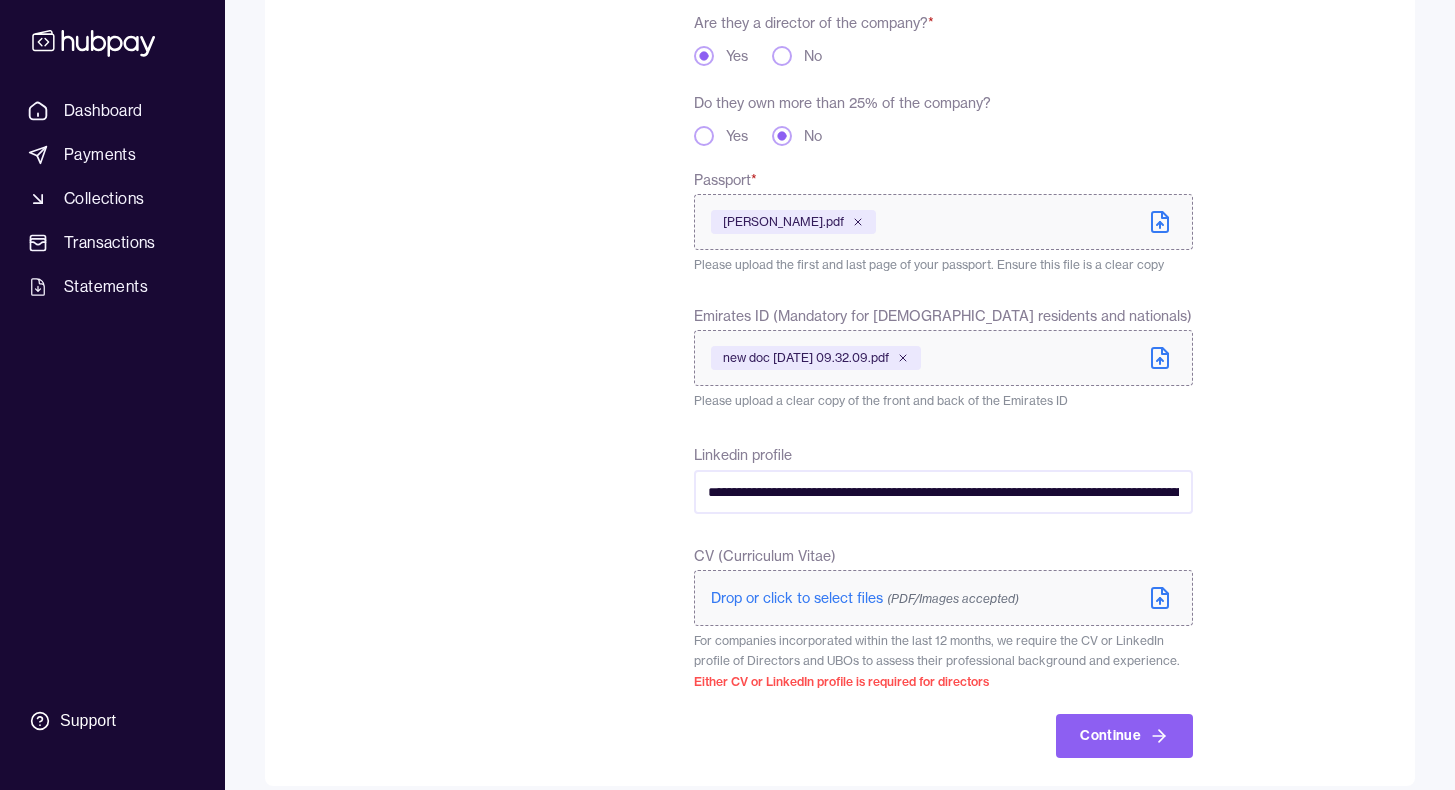 drag, startPoint x: 775, startPoint y: 492, endPoint x: 549, endPoint y: 507, distance: 226.49724 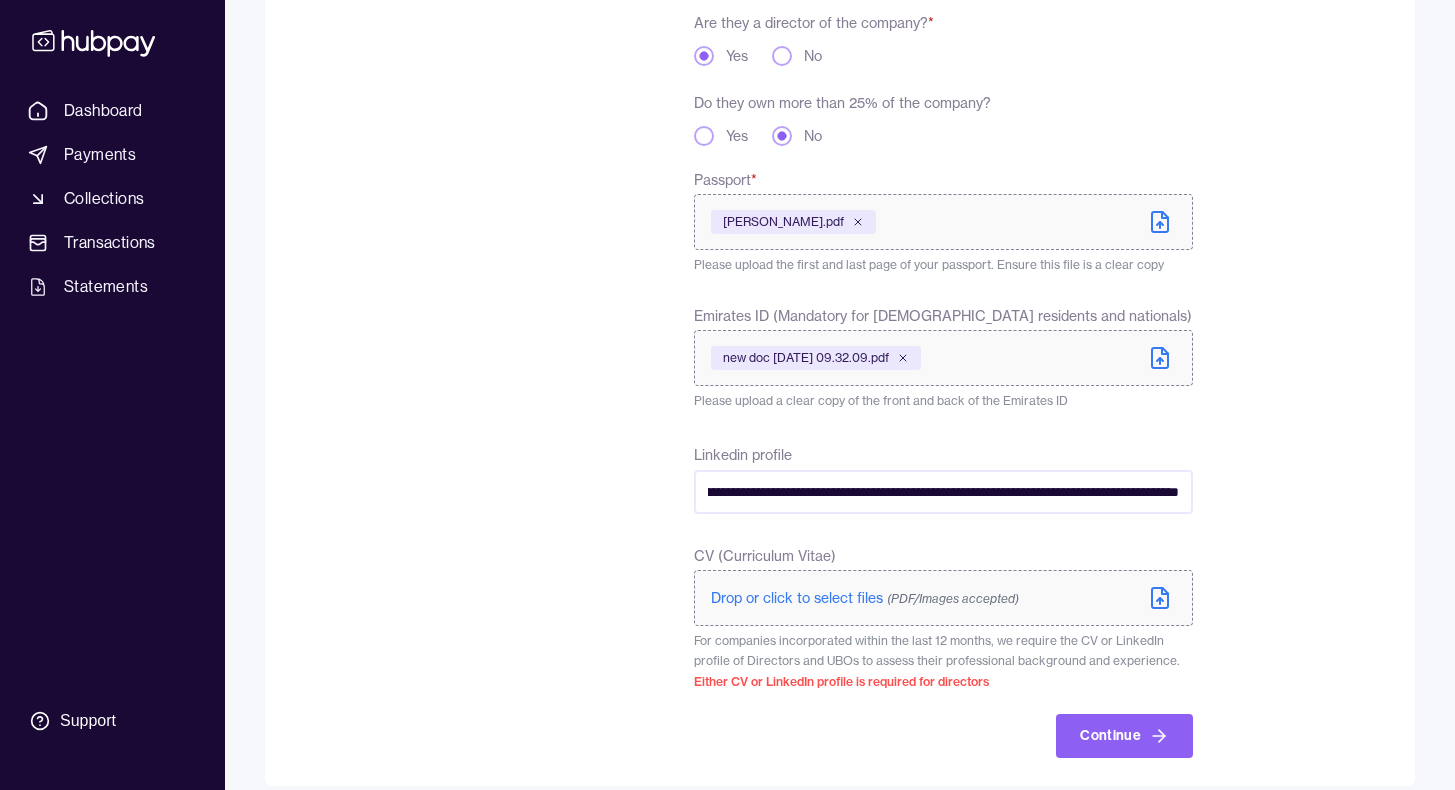 drag, startPoint x: 977, startPoint y: 490, endPoint x: 1489, endPoint y: 736, distance: 568.0317 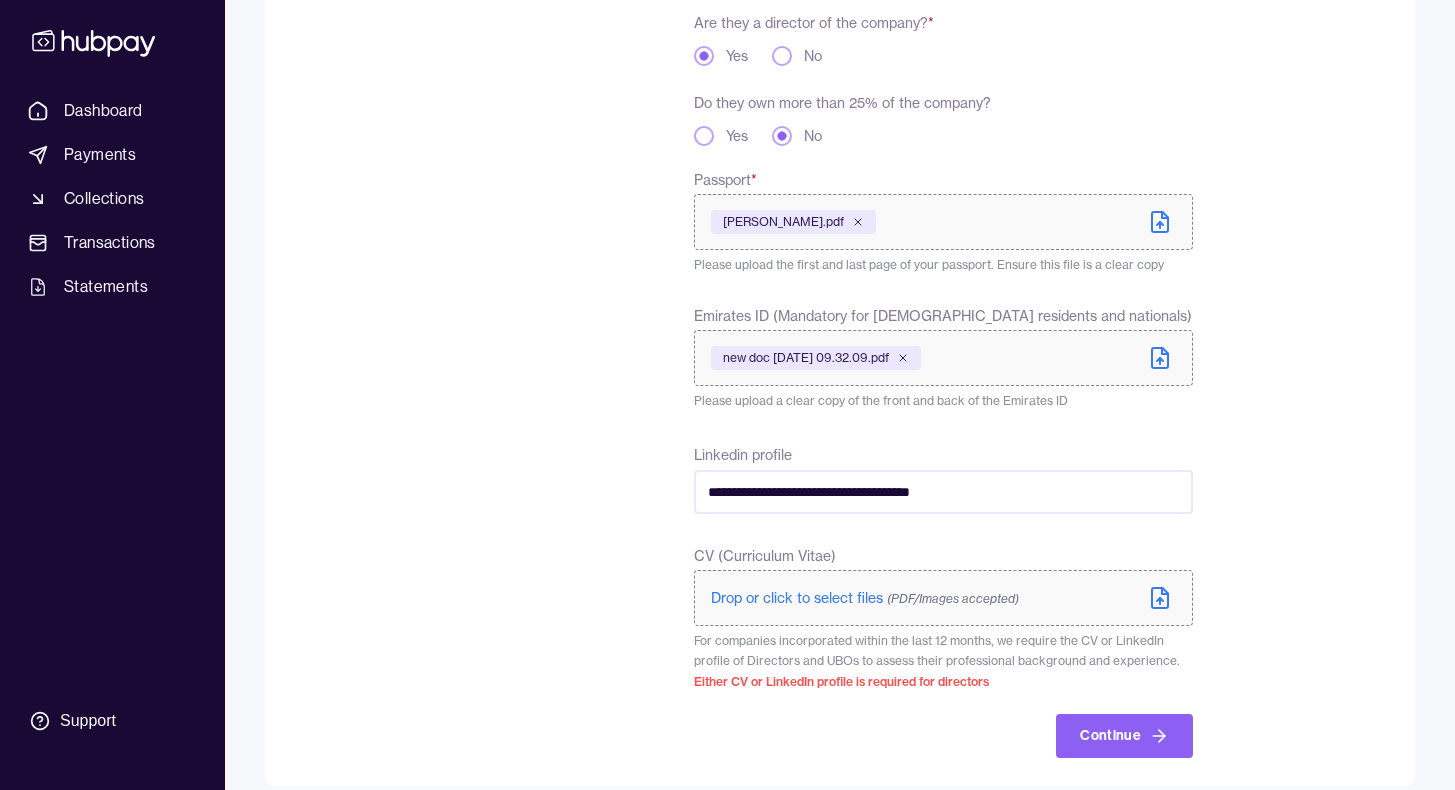 scroll, scrollTop: 0, scrollLeft: 0, axis: both 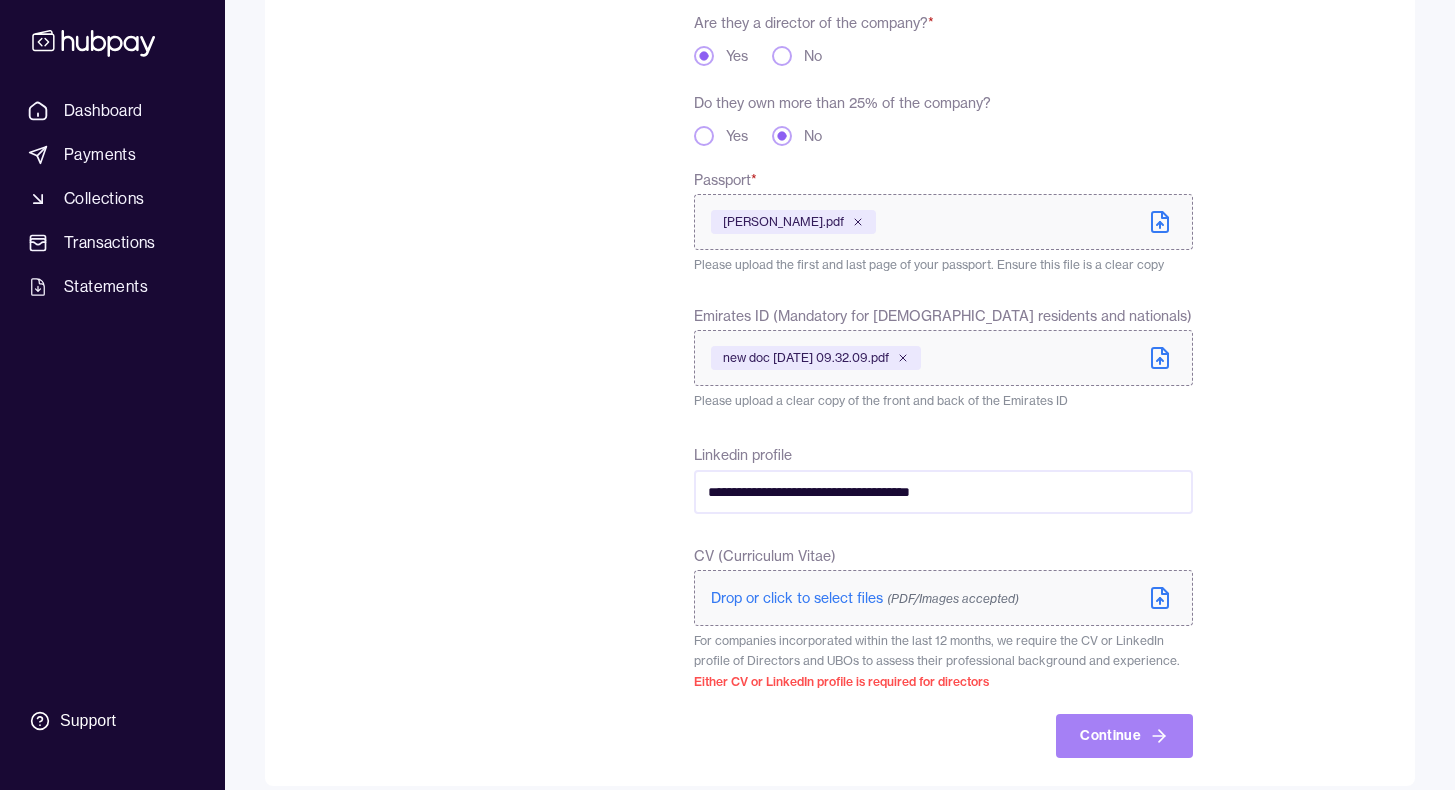 type on "**********" 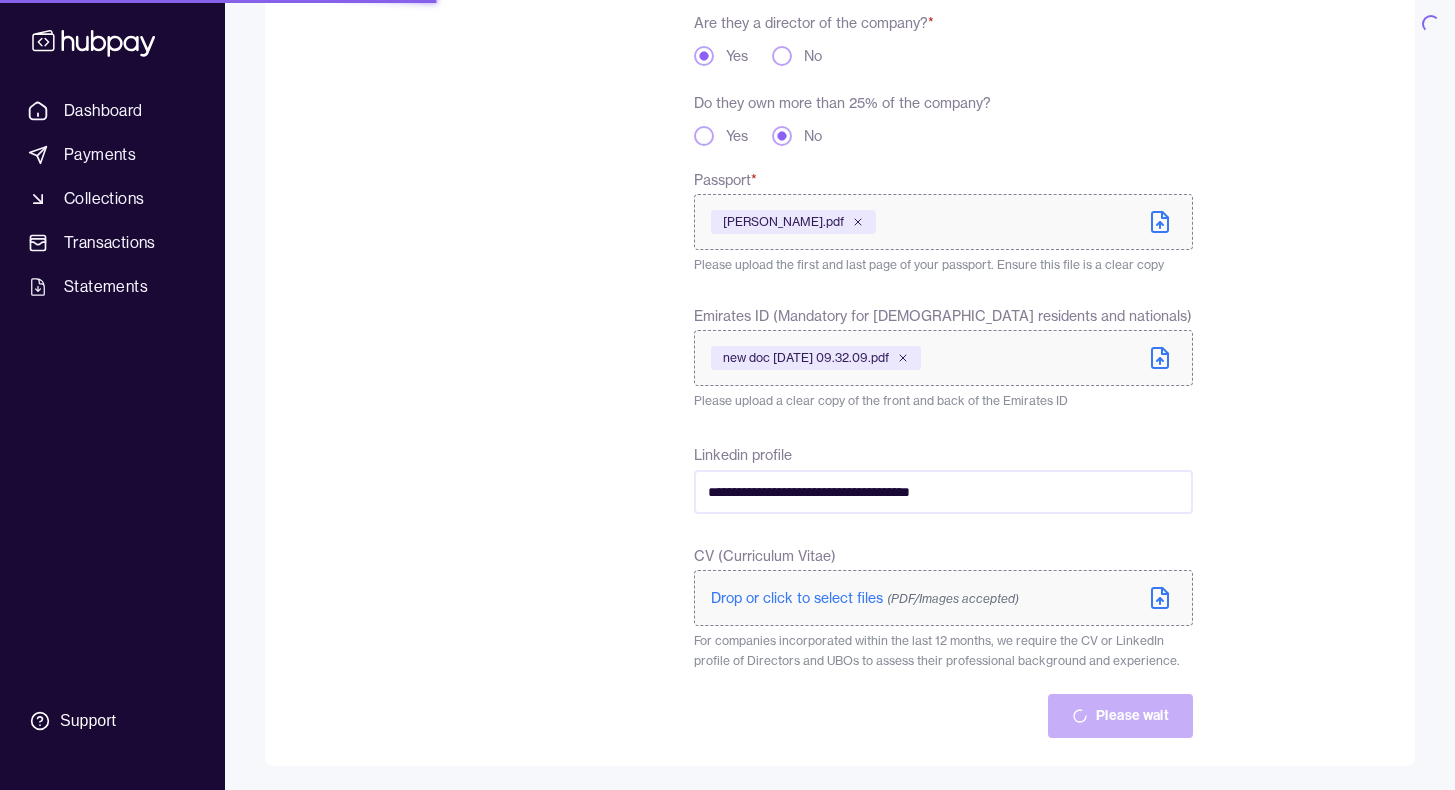 scroll, scrollTop: 0, scrollLeft: 0, axis: both 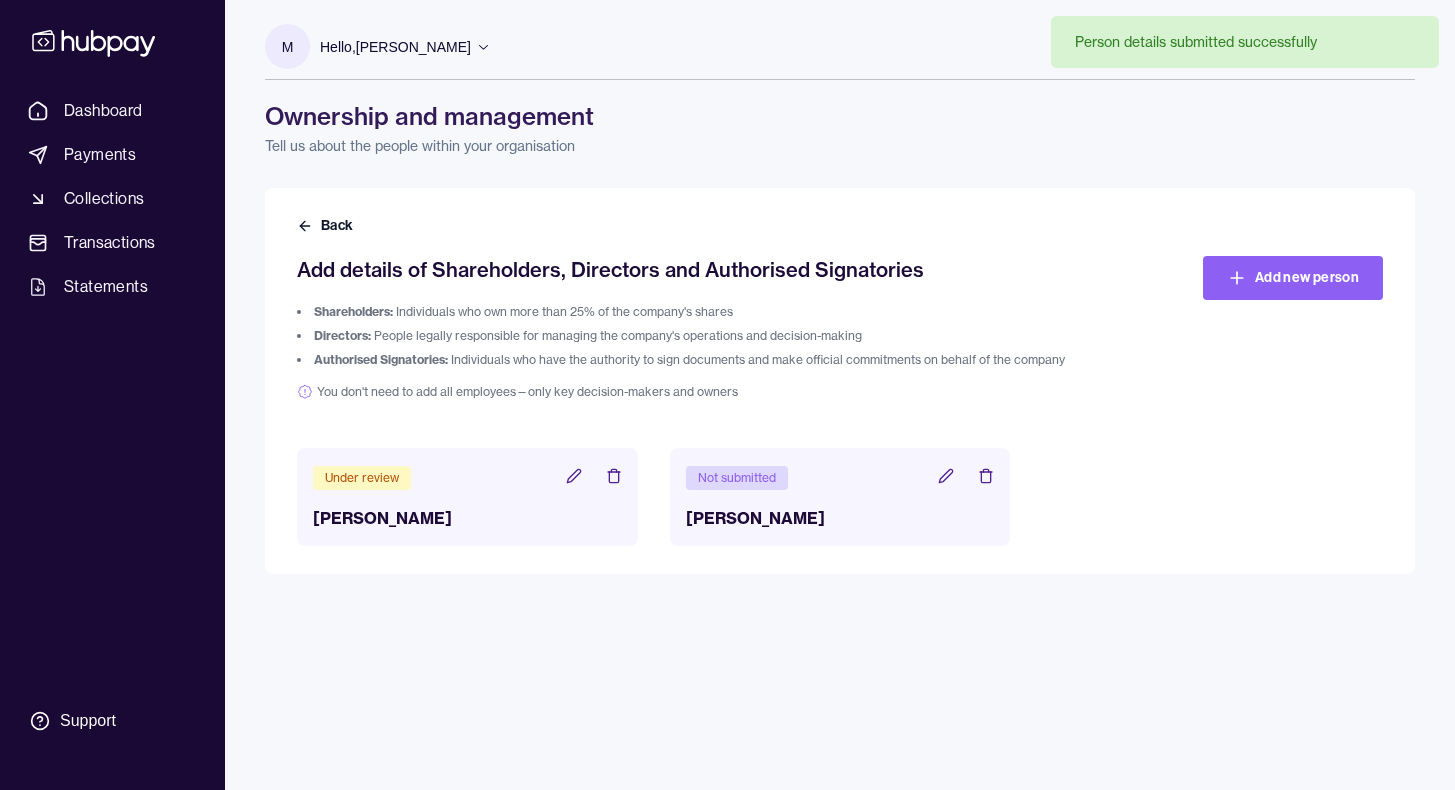 click 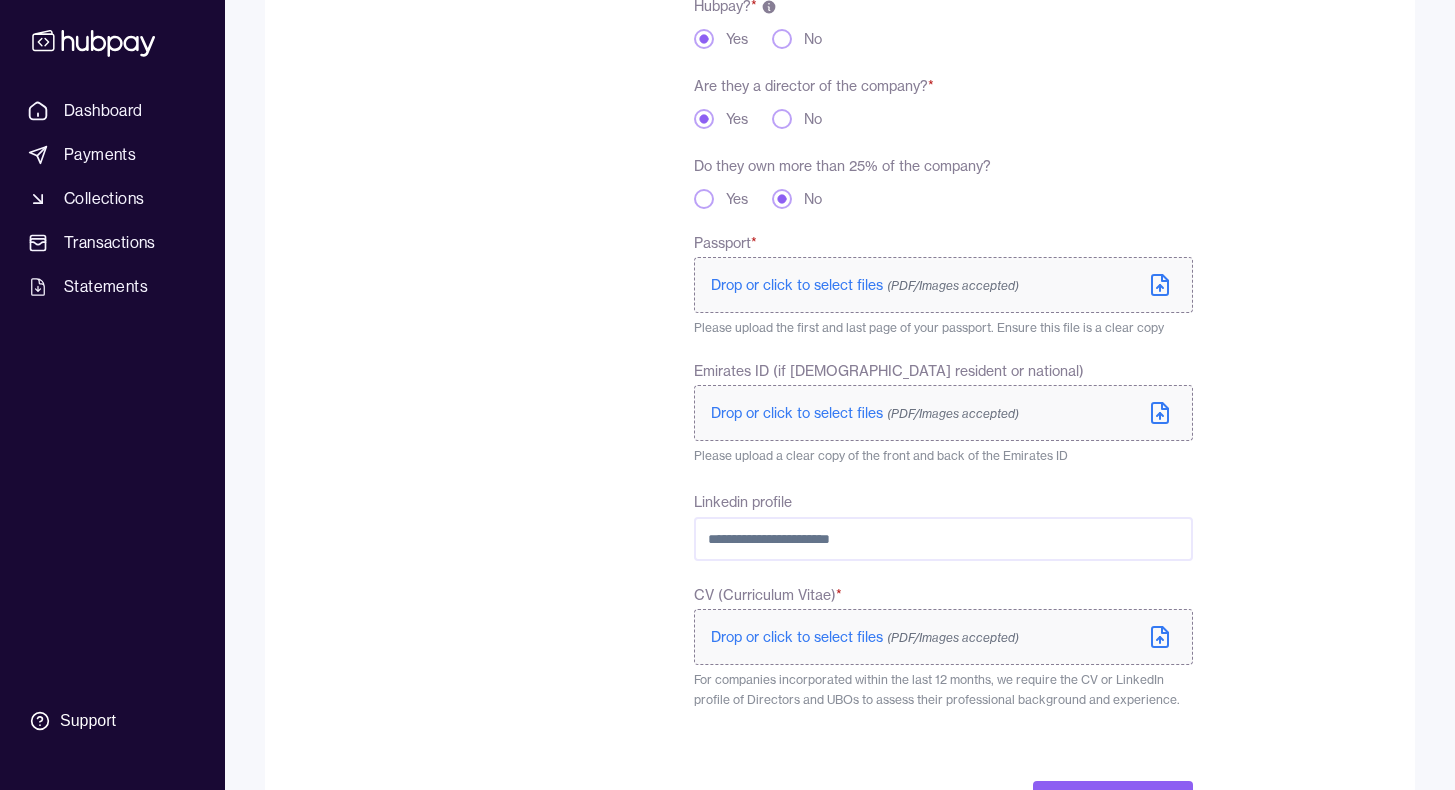 scroll, scrollTop: 399, scrollLeft: 0, axis: vertical 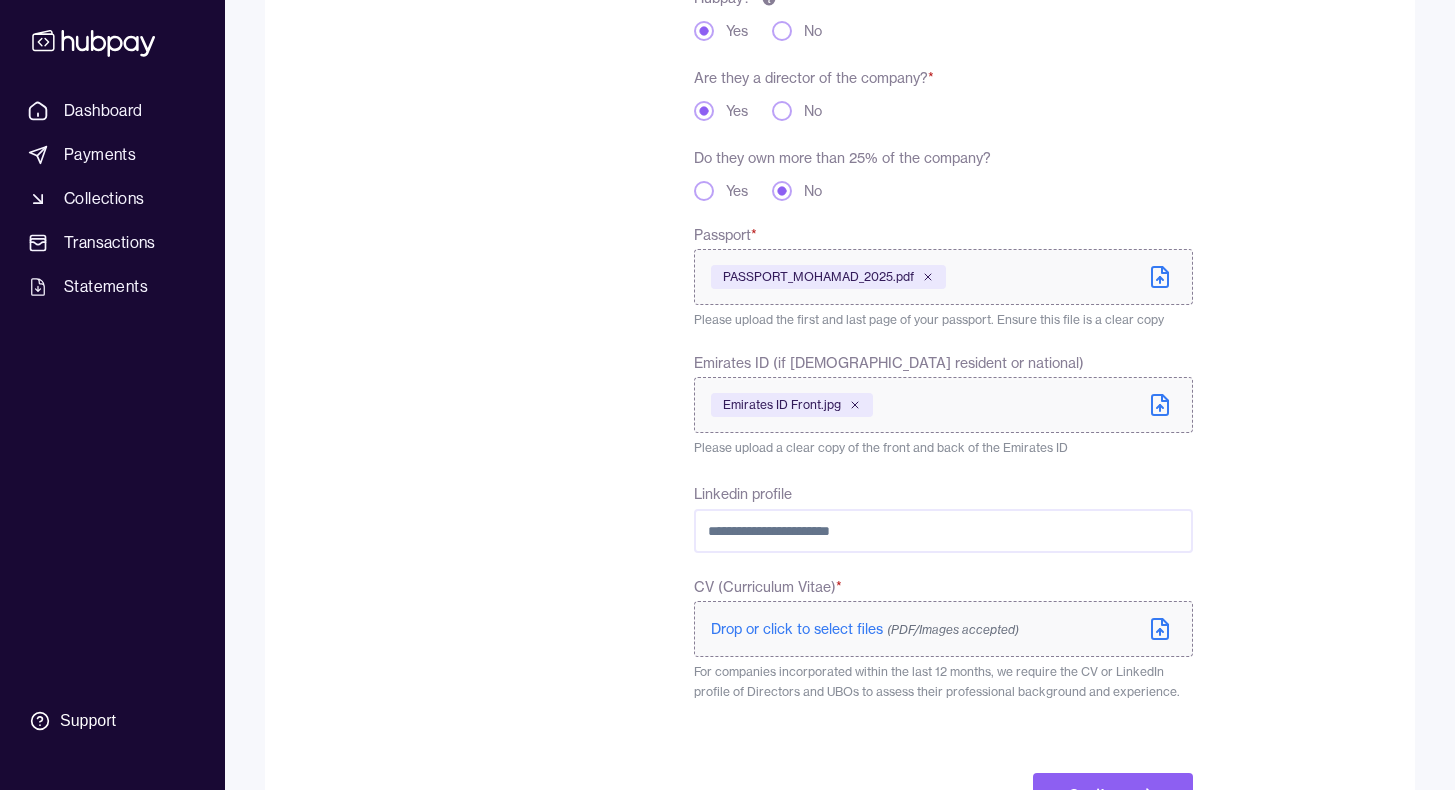 click on "Linkedin profile" at bounding box center (943, 531) 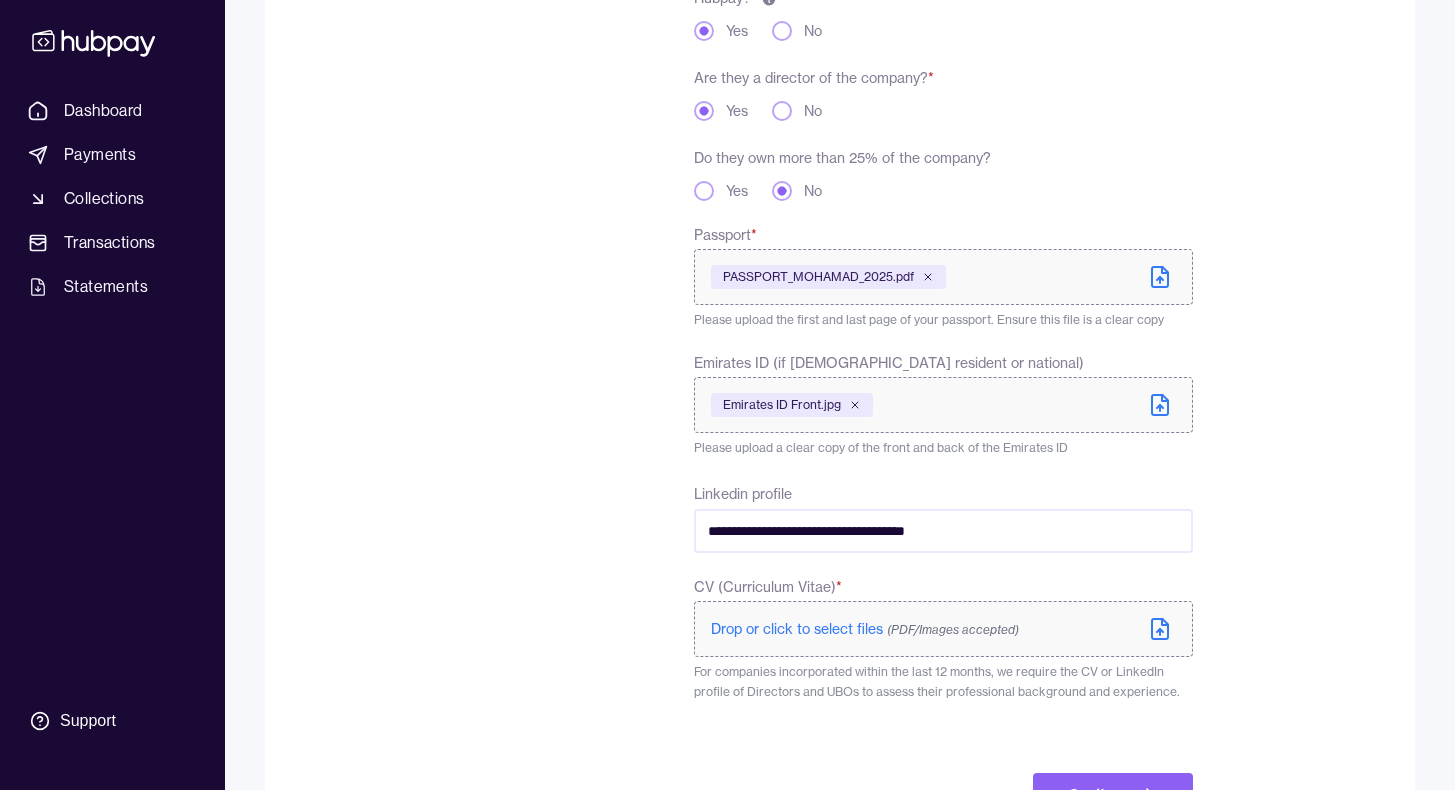 scroll, scrollTop: 478, scrollLeft: 0, axis: vertical 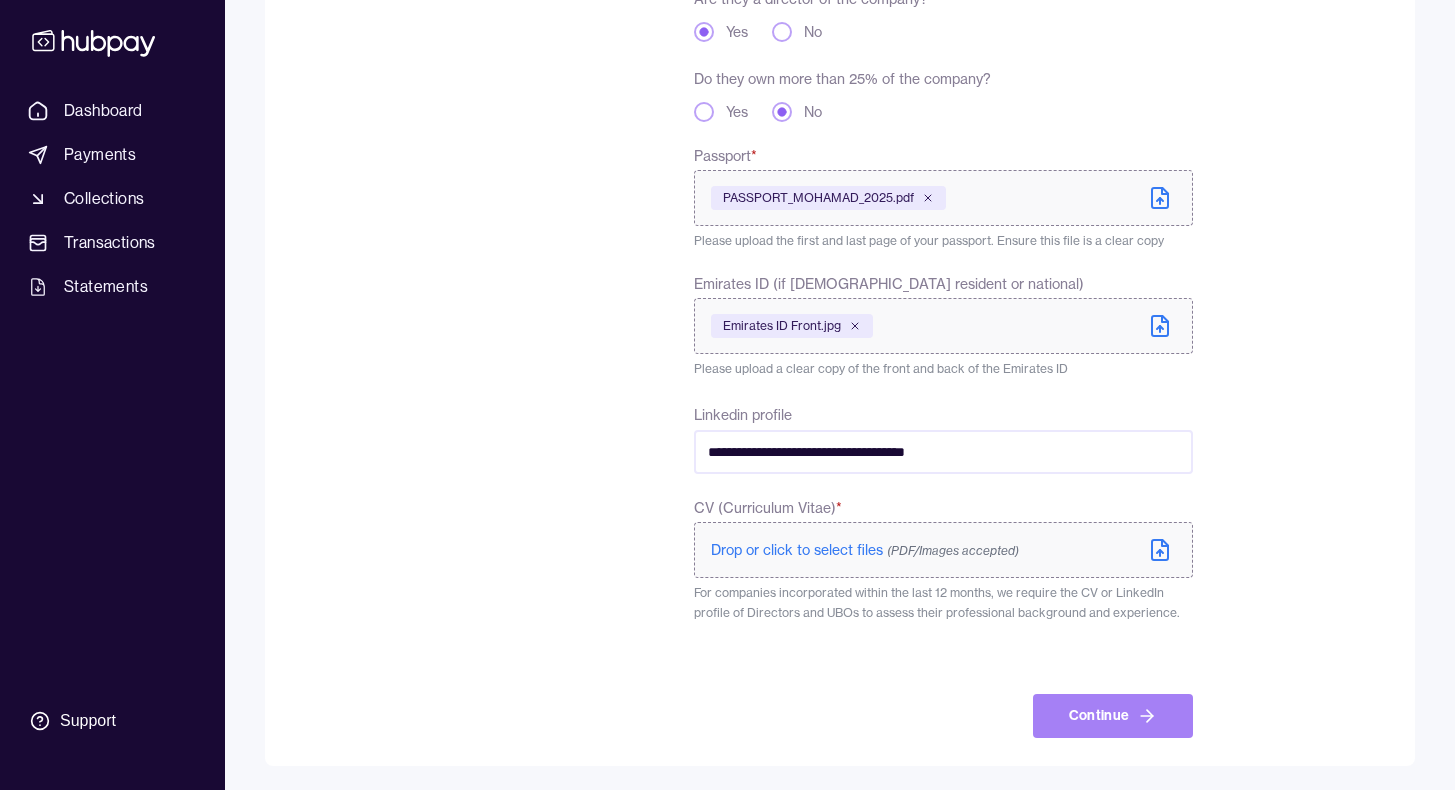 type on "**********" 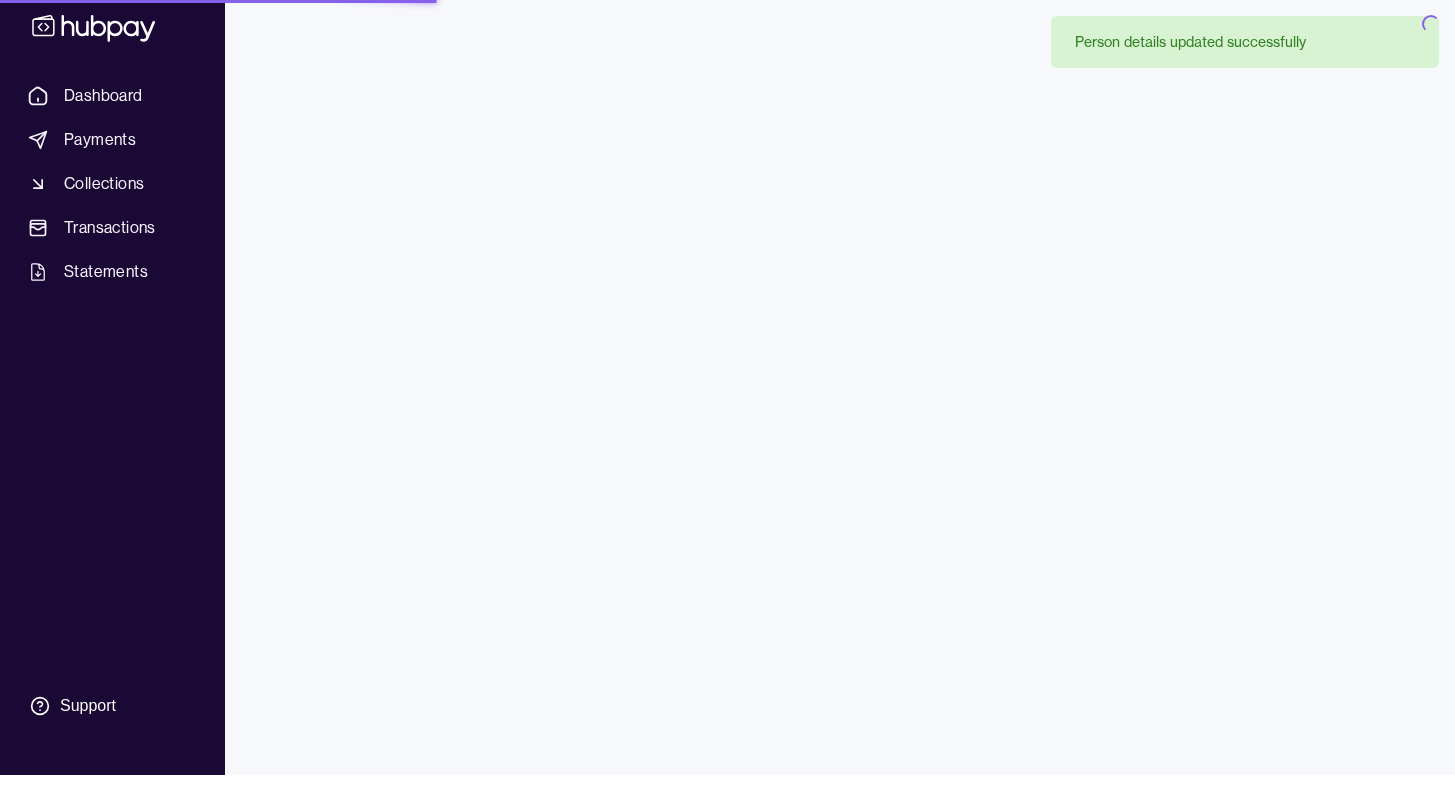 scroll, scrollTop: 0, scrollLeft: 0, axis: both 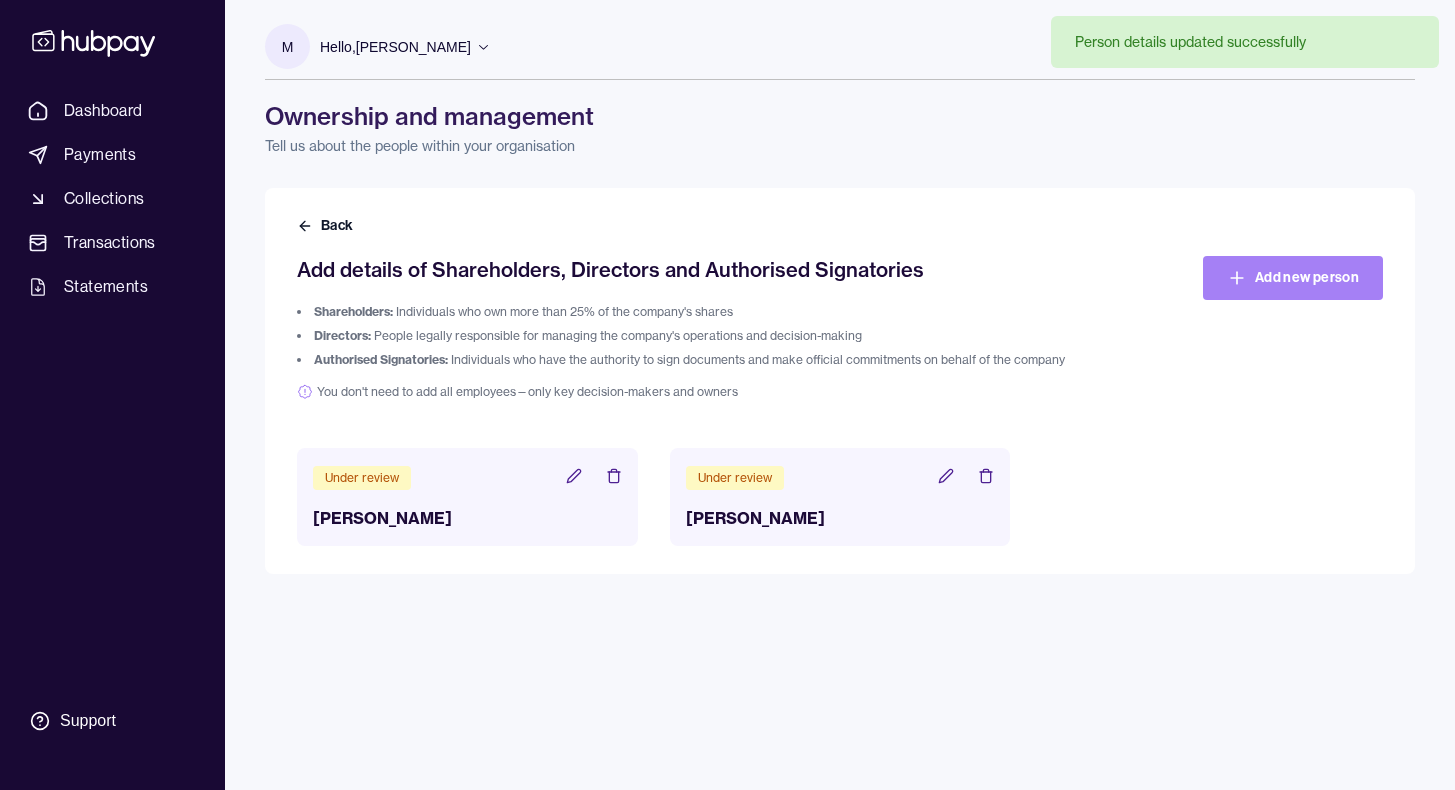 click on "Add new person" at bounding box center [1293, 278] 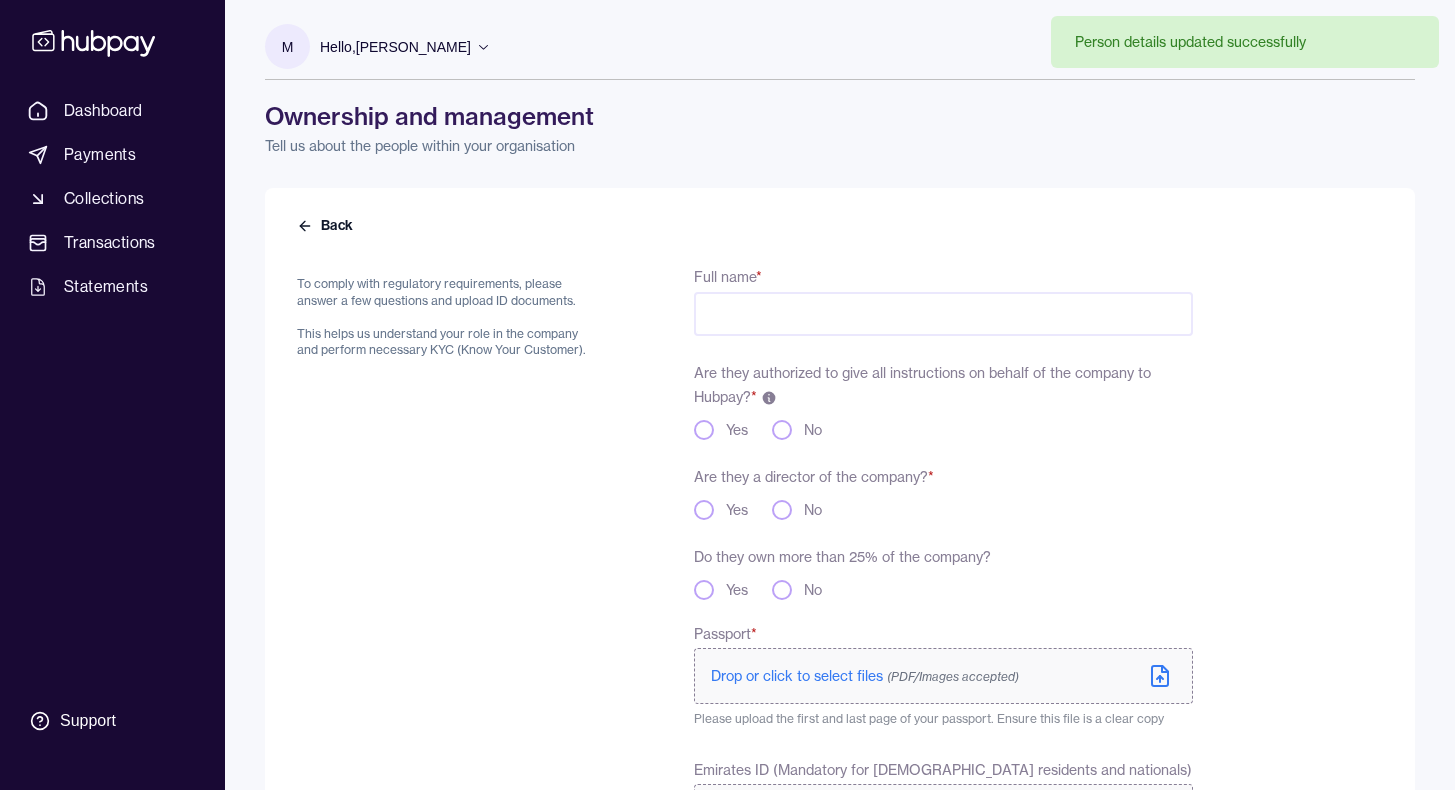 click on "Full name  *" at bounding box center [943, 314] 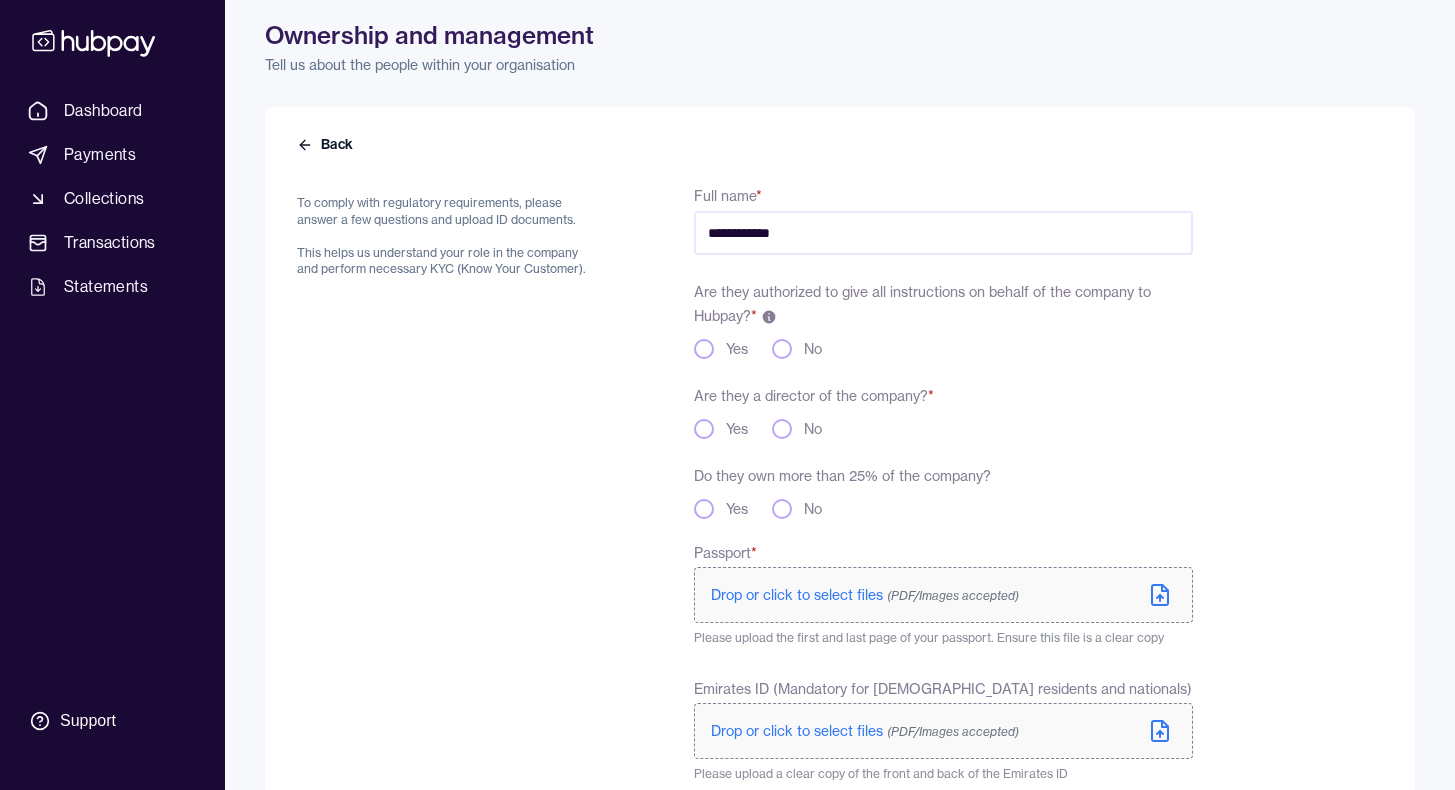 scroll, scrollTop: 88, scrollLeft: 0, axis: vertical 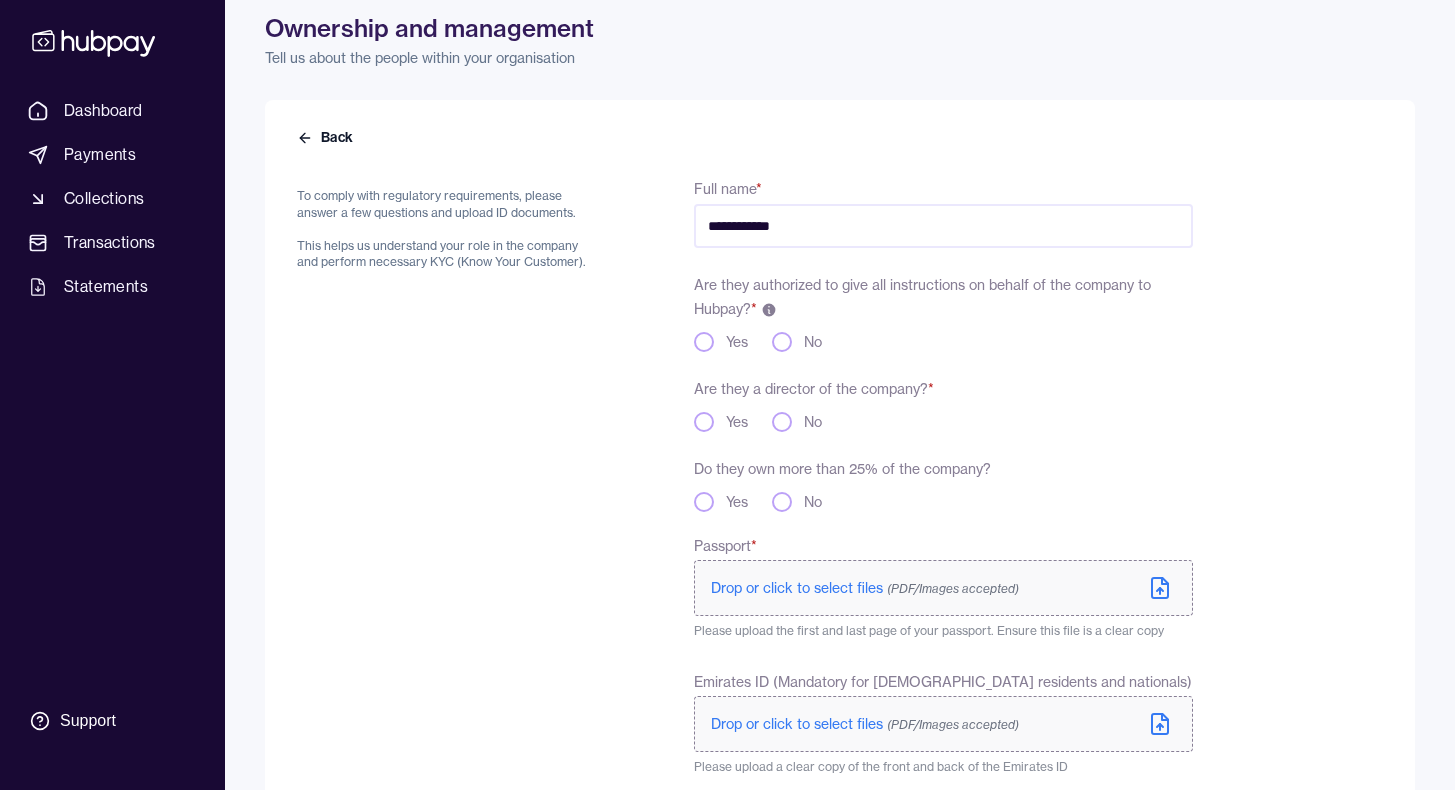 type on "**********" 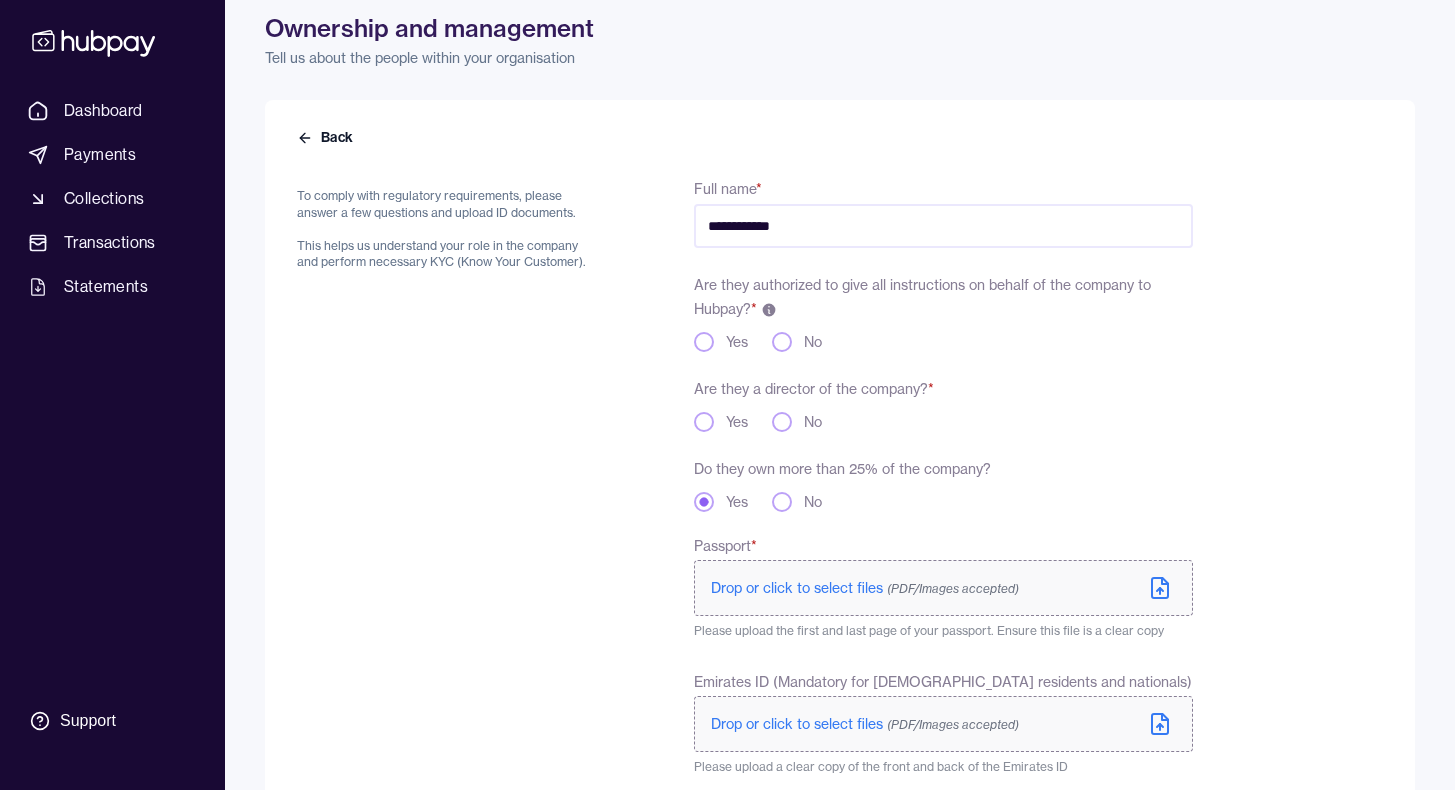 click on "No" at bounding box center (782, 502) 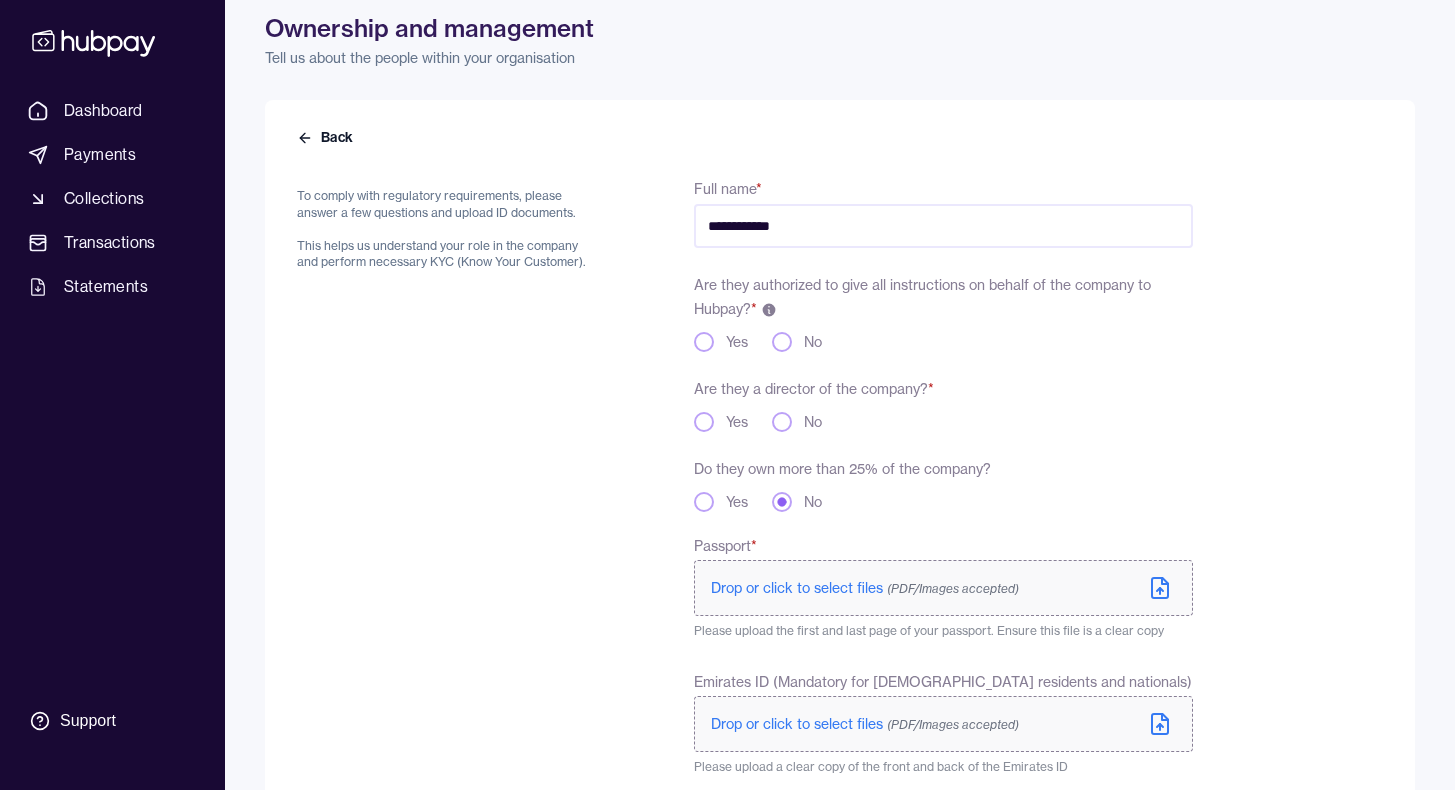 click on "Yes" at bounding box center (704, 422) 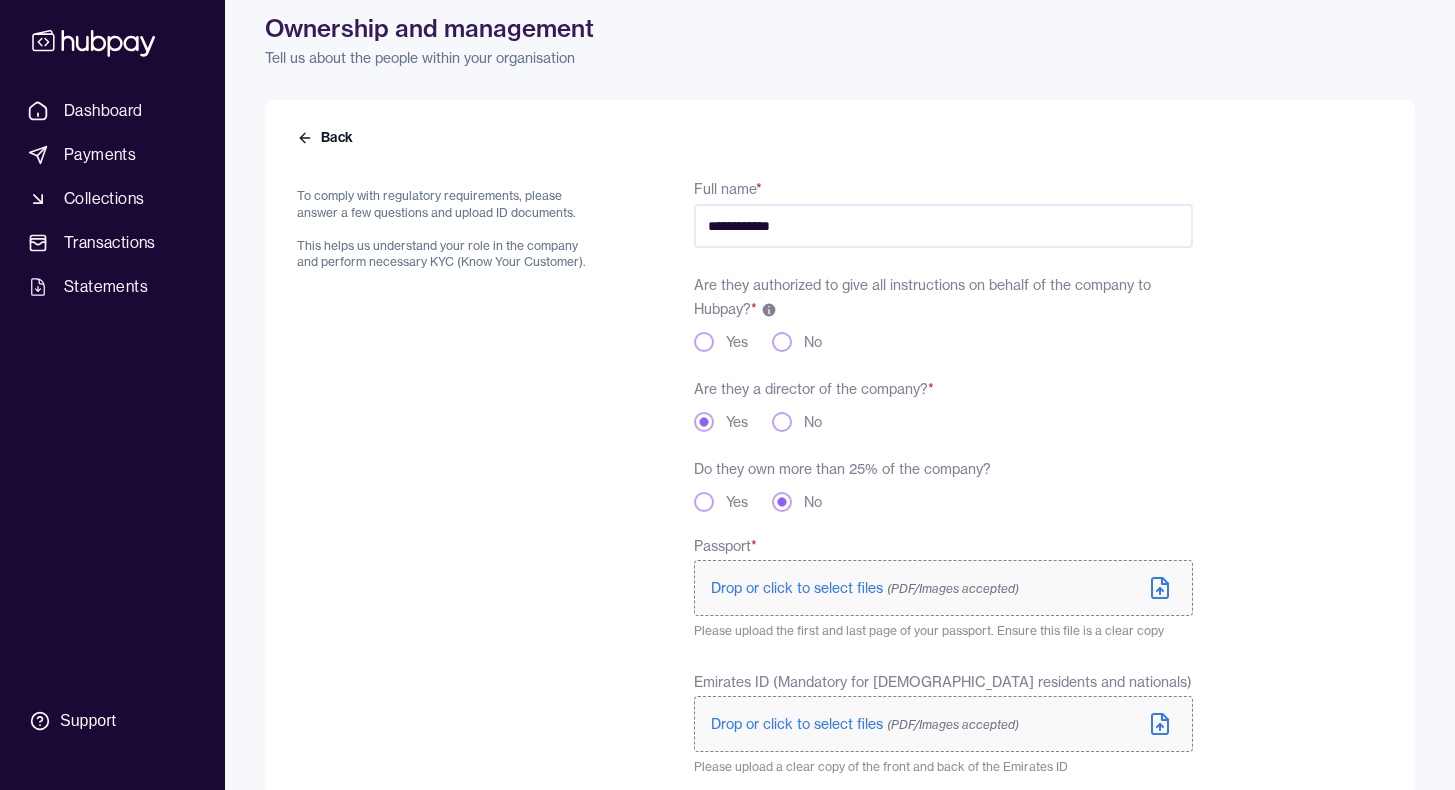 click on "Yes" at bounding box center (704, 342) 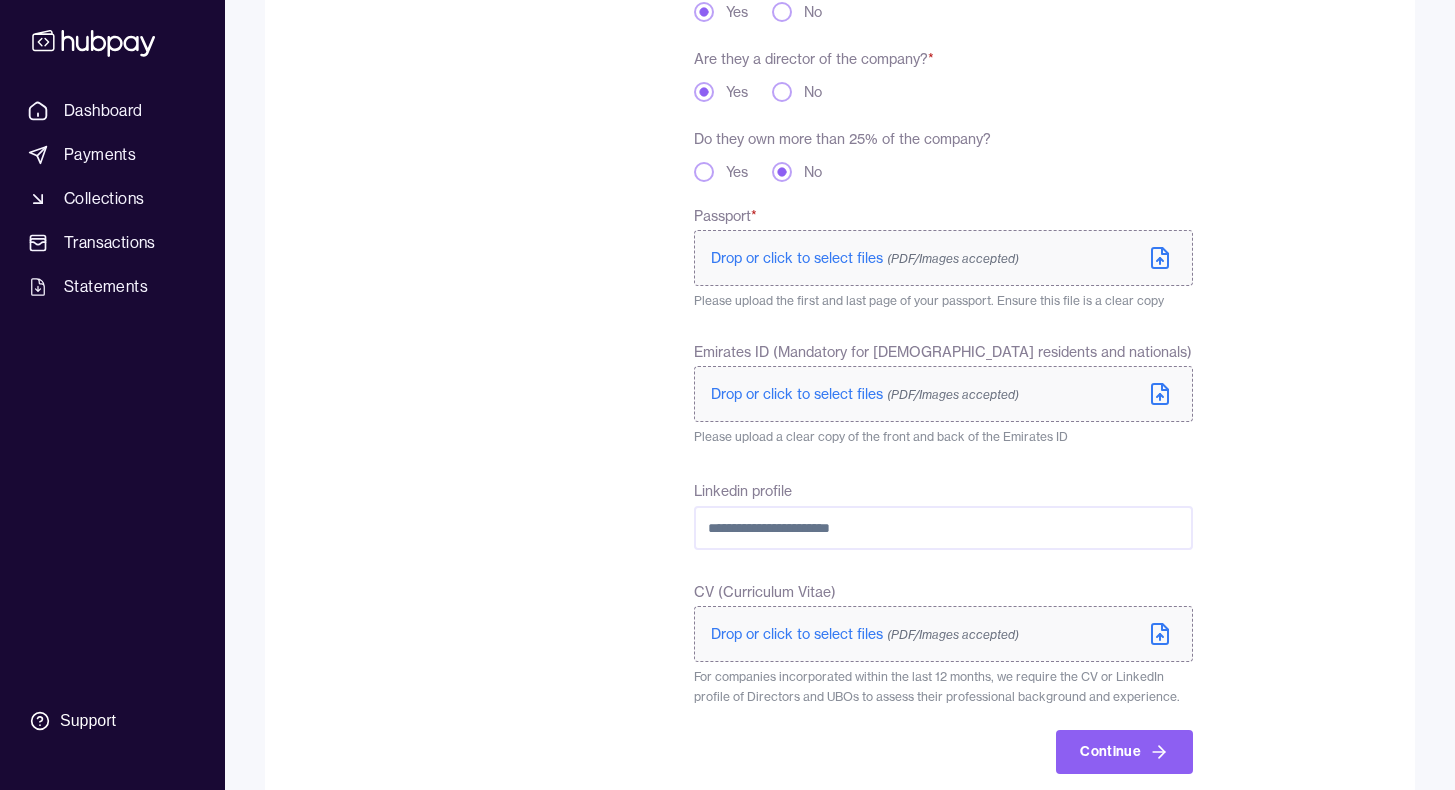 scroll, scrollTop: 454, scrollLeft: 0, axis: vertical 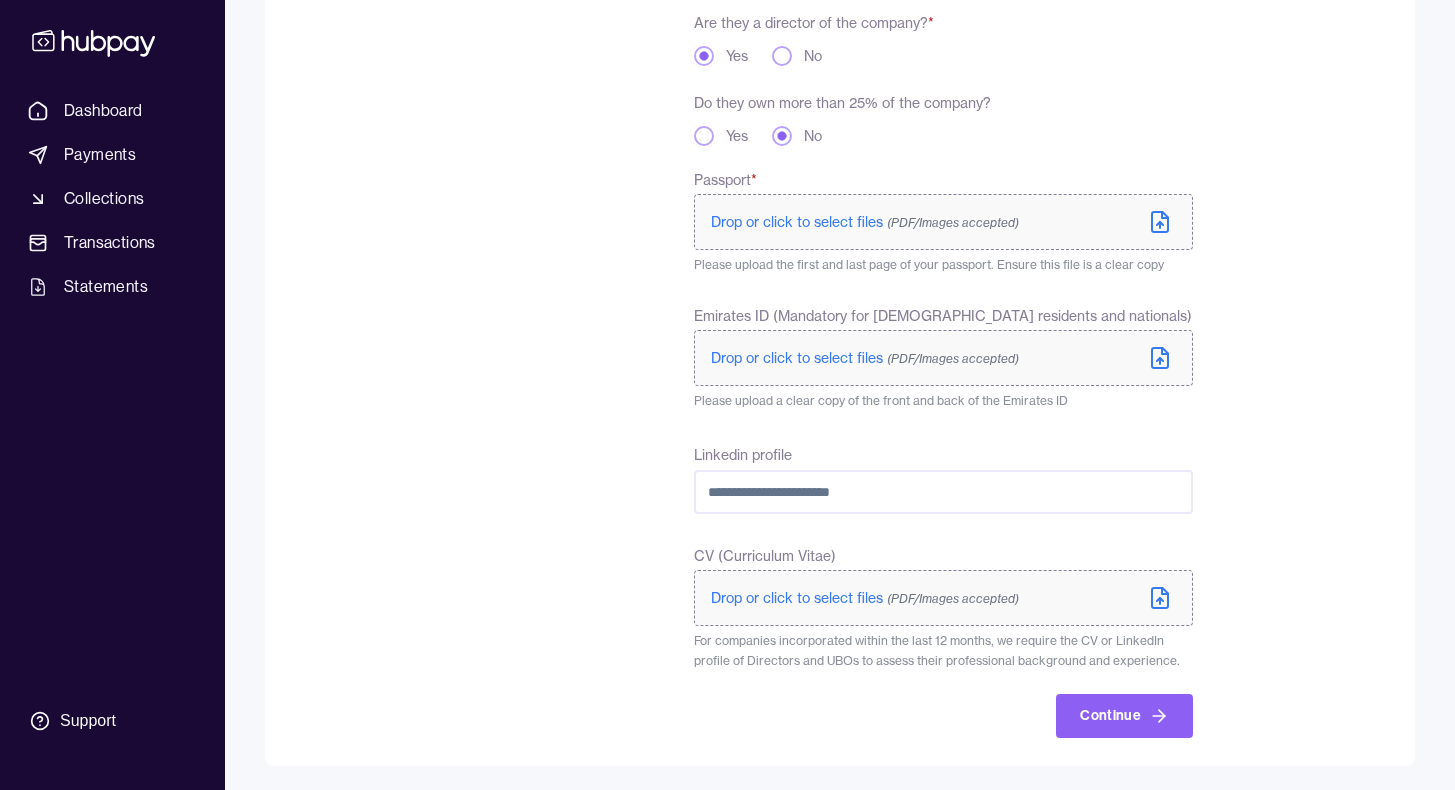 type on "yes" 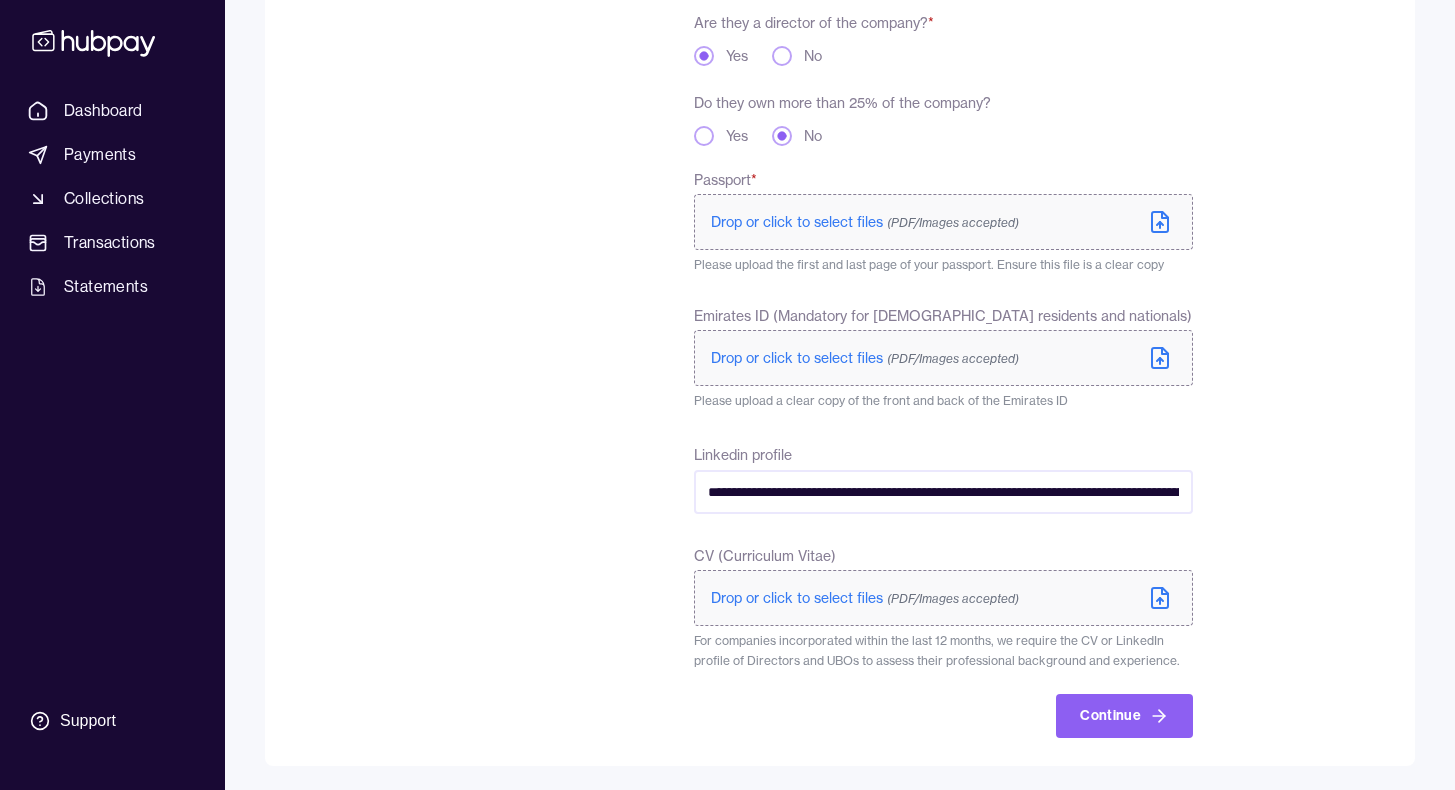 scroll, scrollTop: 0, scrollLeft: 1077, axis: horizontal 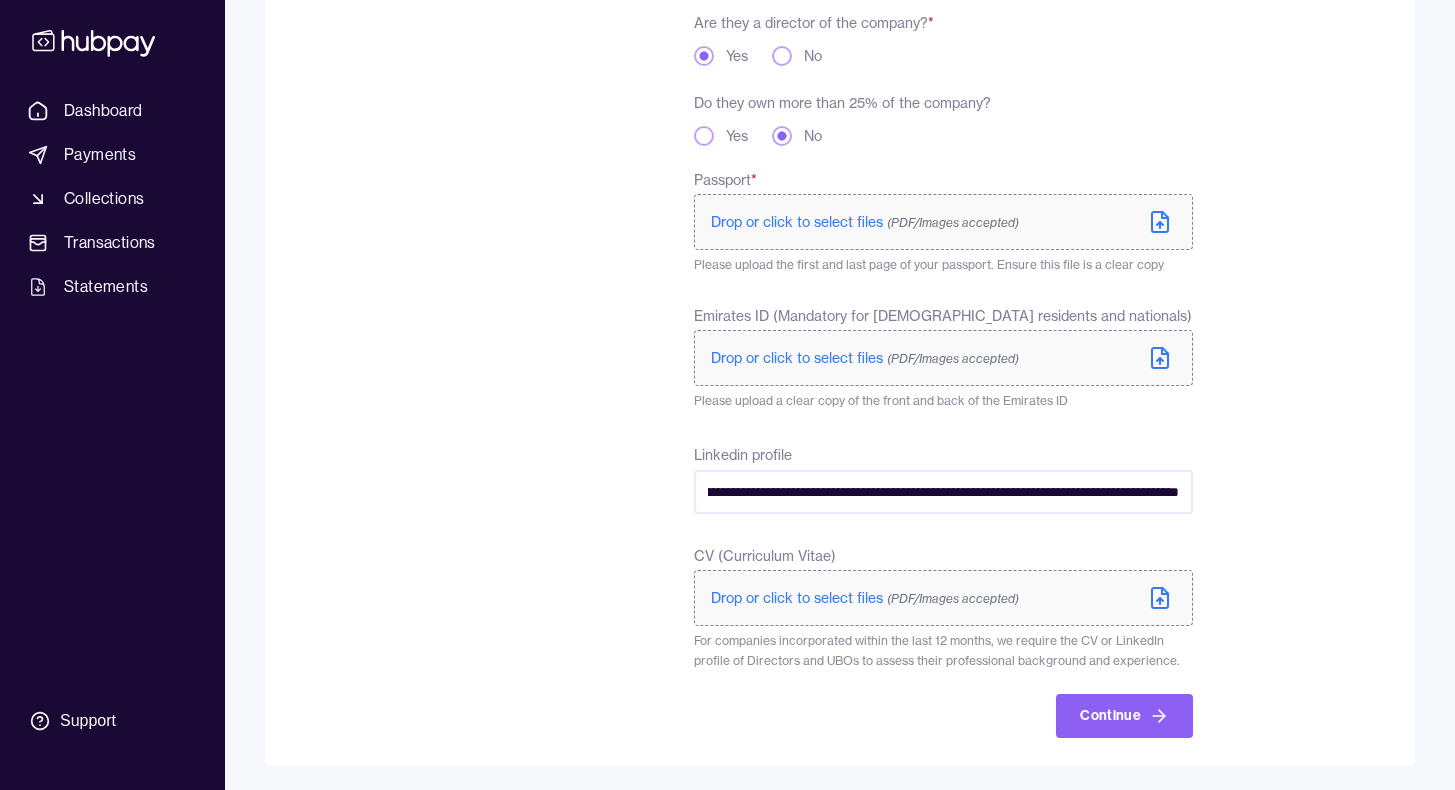 drag, startPoint x: 971, startPoint y: 488, endPoint x: 1284, endPoint y: 740, distance: 401.83704 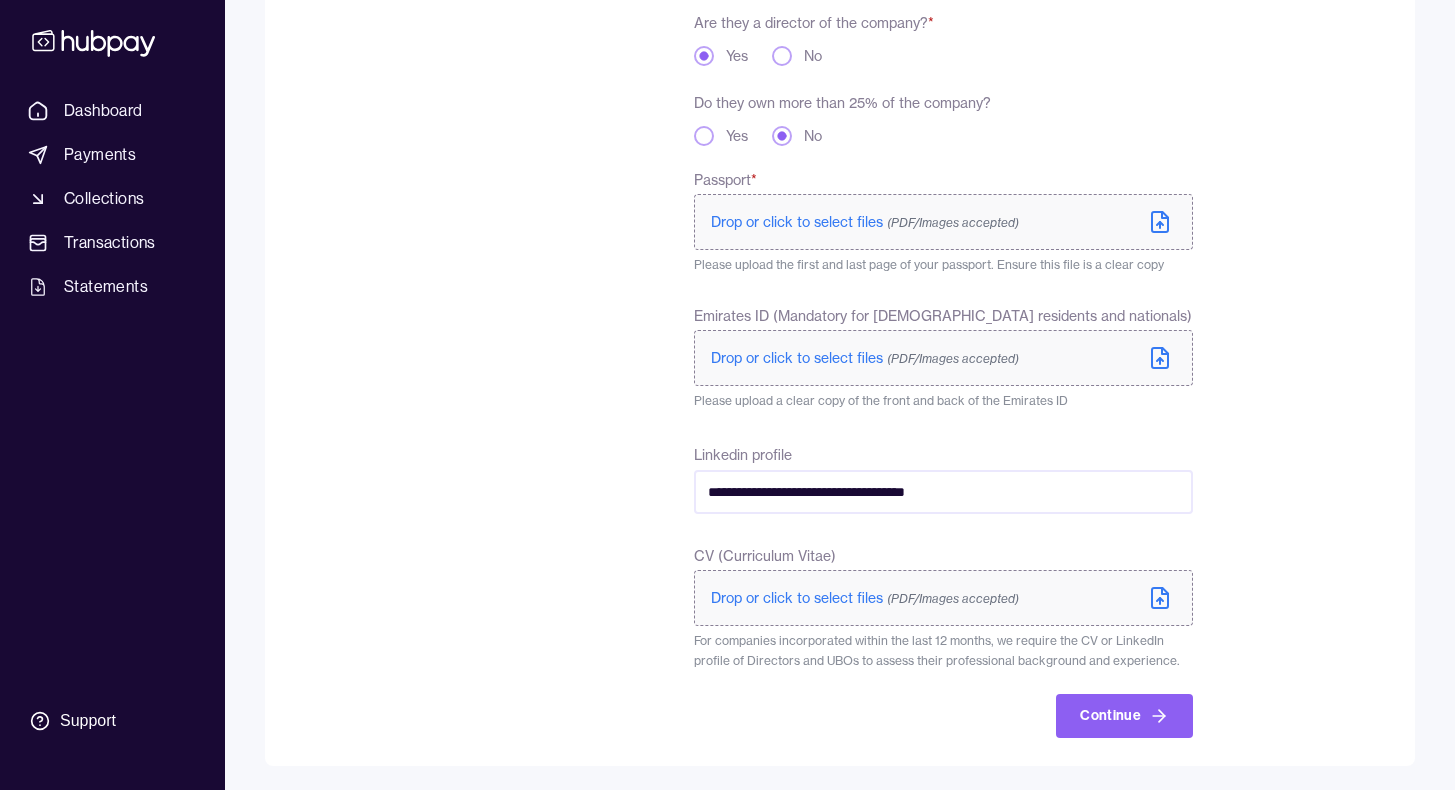 scroll, scrollTop: 0, scrollLeft: 0, axis: both 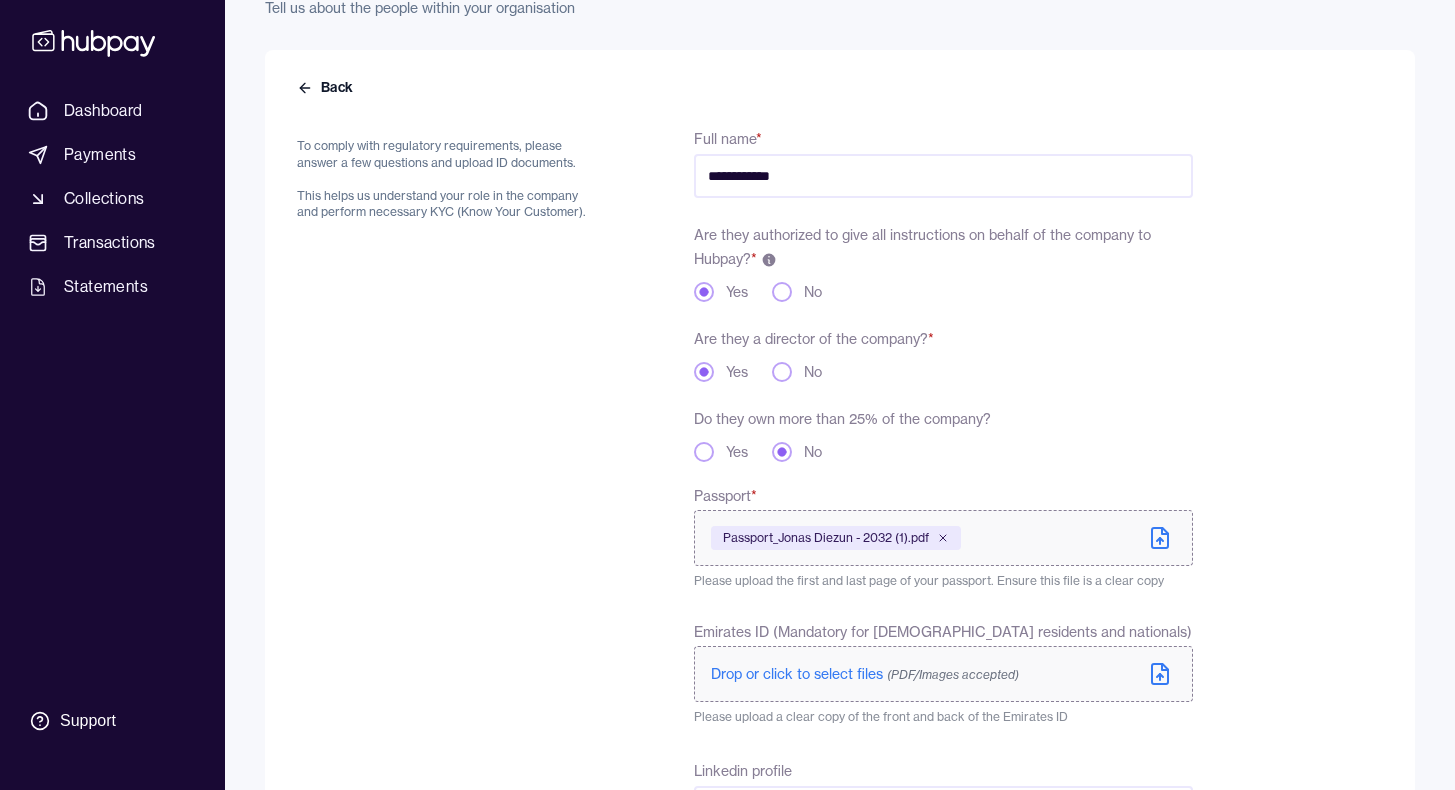 click on "Yes" at bounding box center (704, 452) 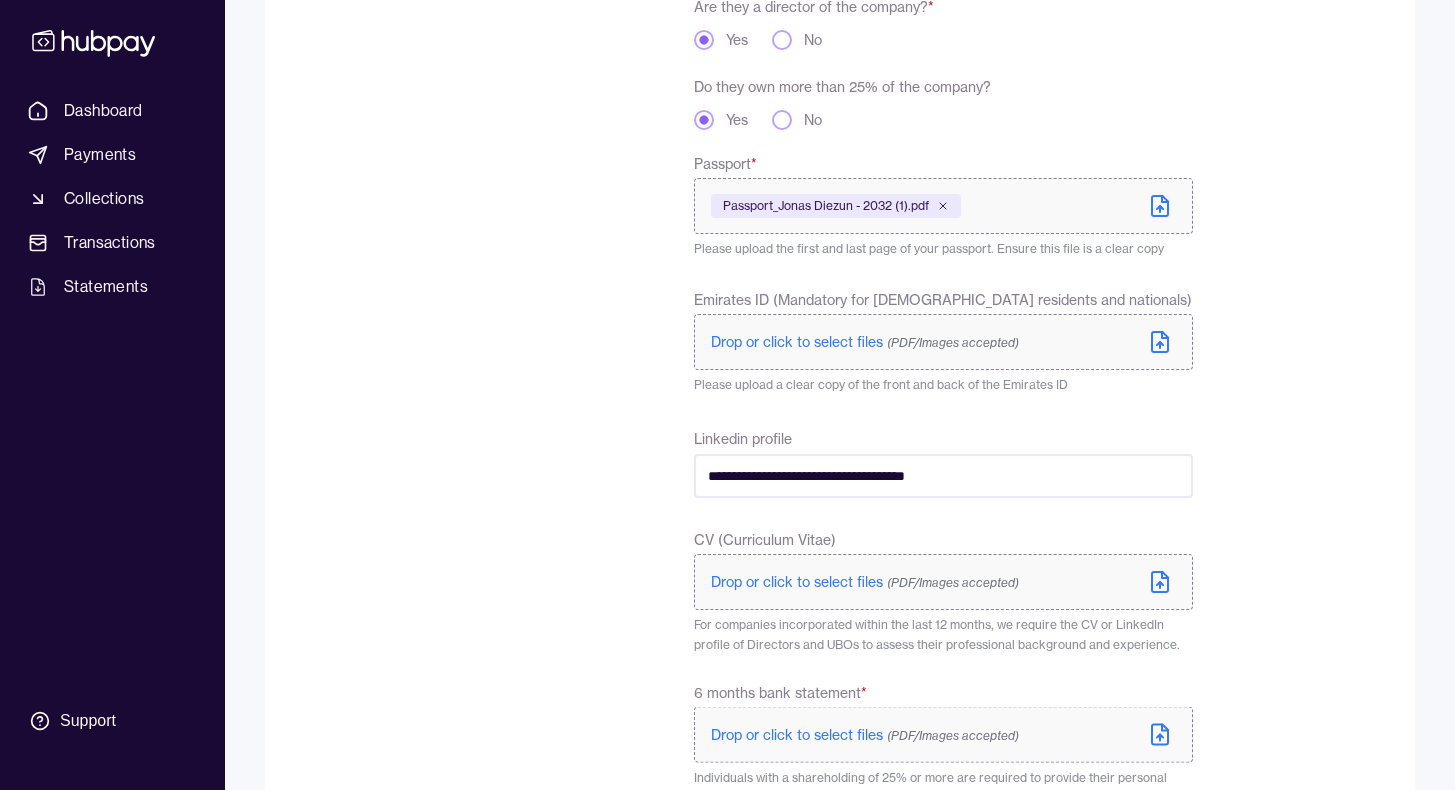 scroll, scrollTop: 610, scrollLeft: 0, axis: vertical 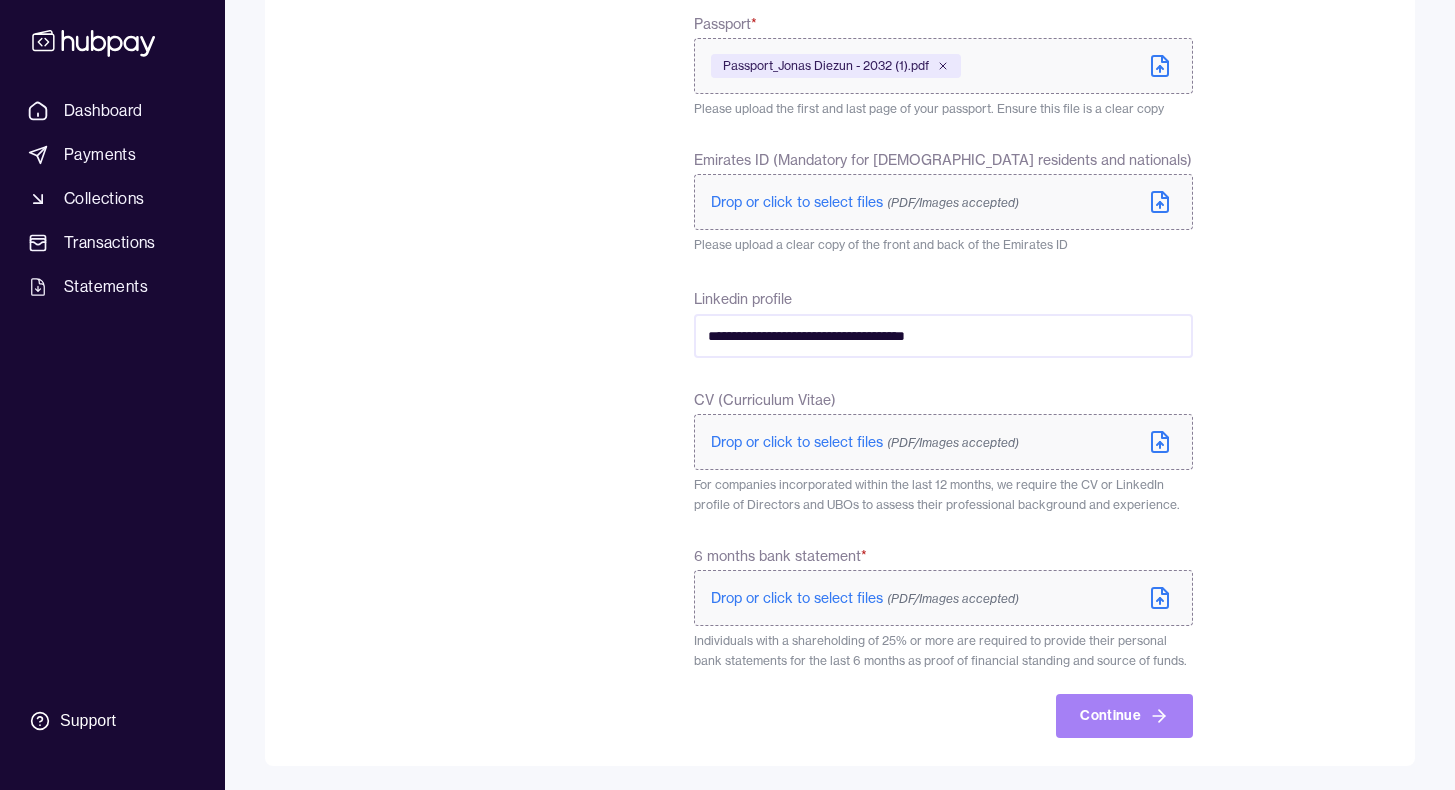 click on "Continue" at bounding box center (1124, 716) 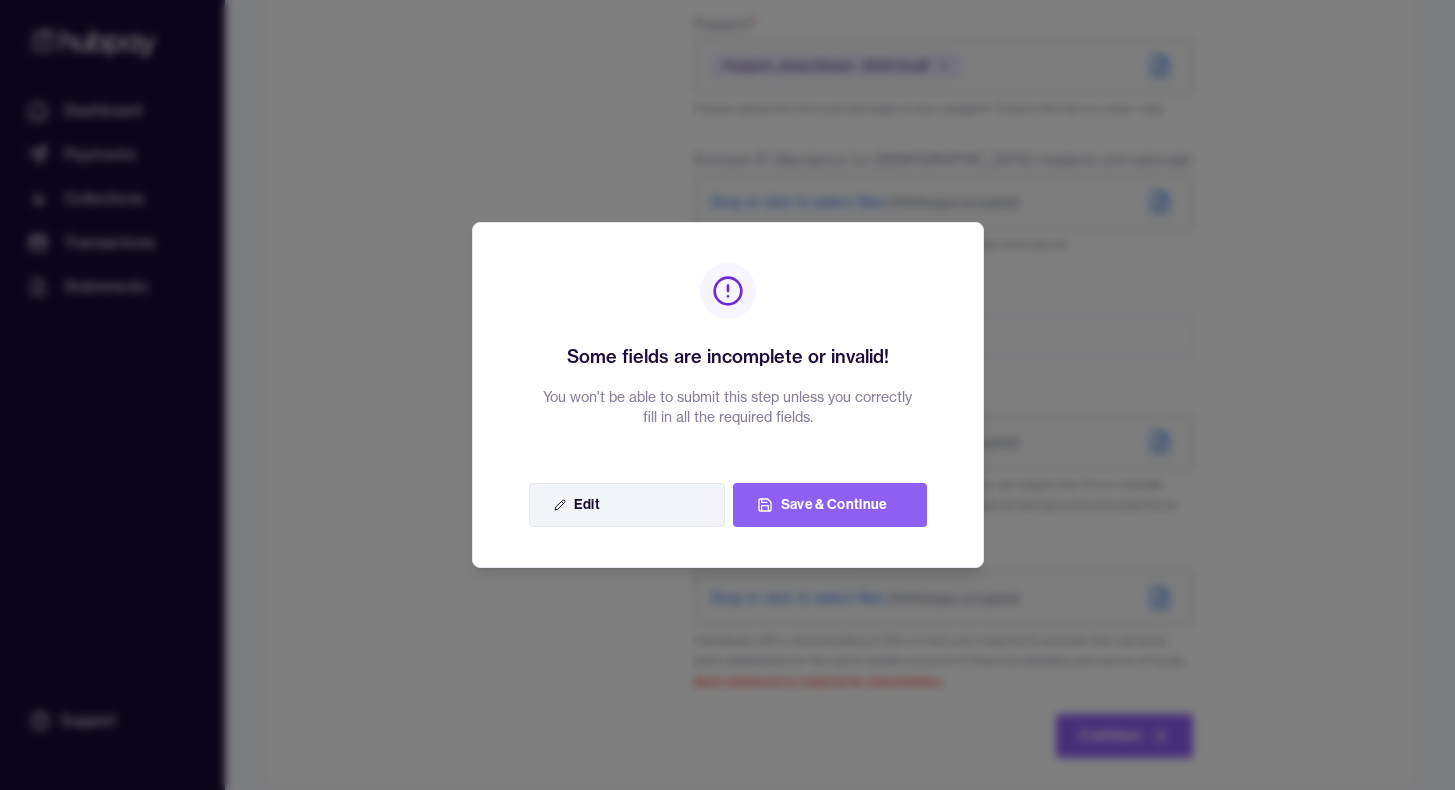 click on "Edit" at bounding box center (627, 505) 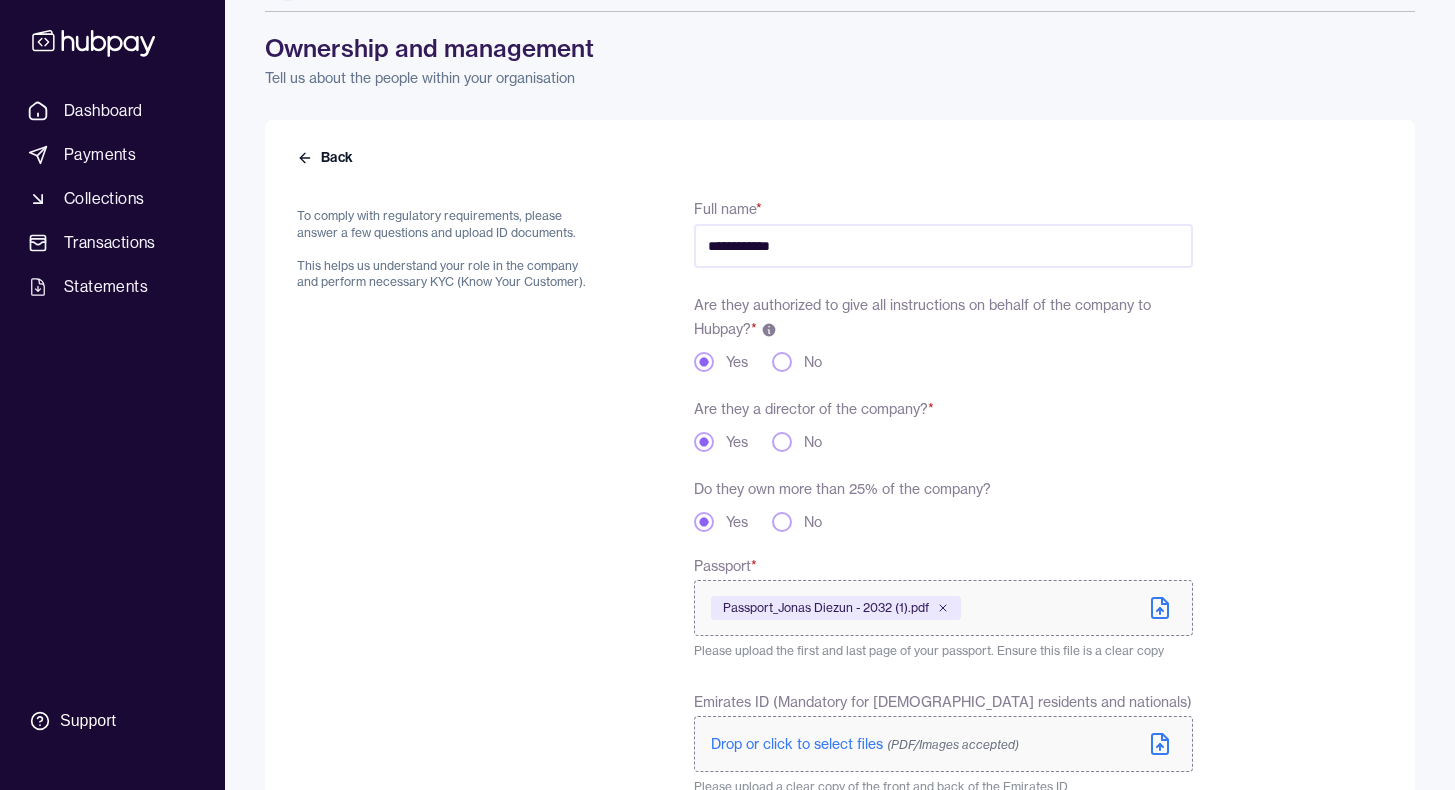 scroll, scrollTop: 0, scrollLeft: 0, axis: both 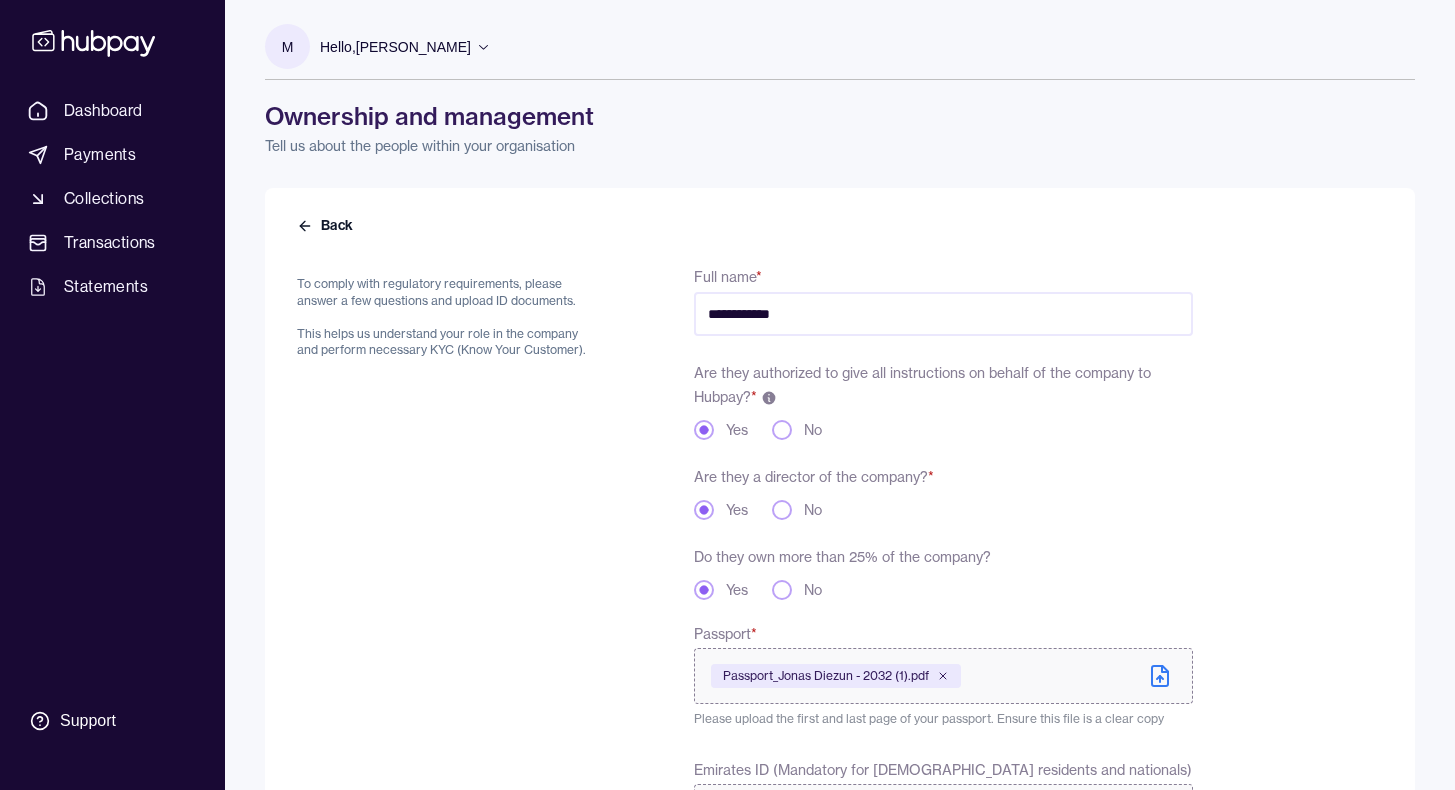 click on "No" at bounding box center (782, 590) 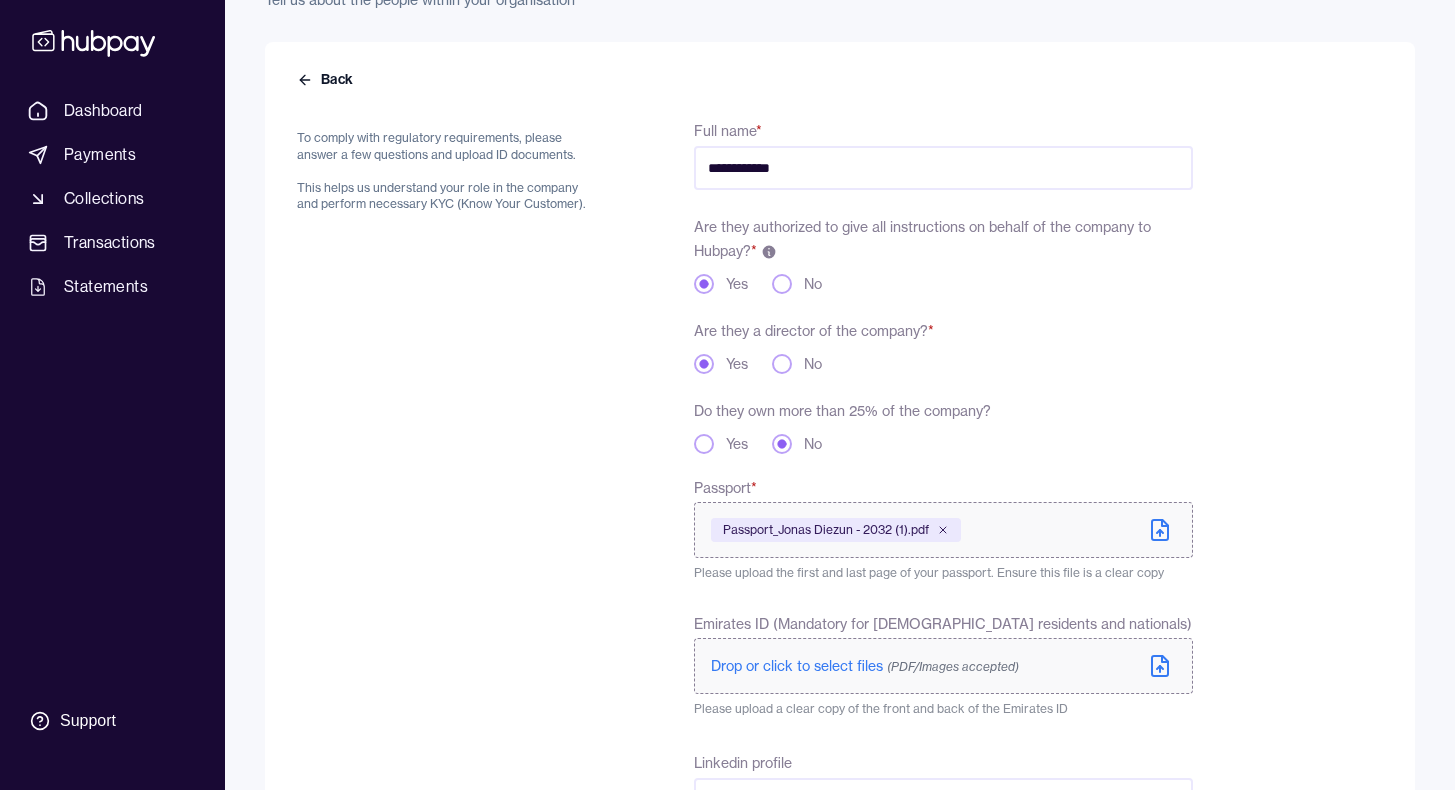 scroll, scrollTop: 0, scrollLeft: 0, axis: both 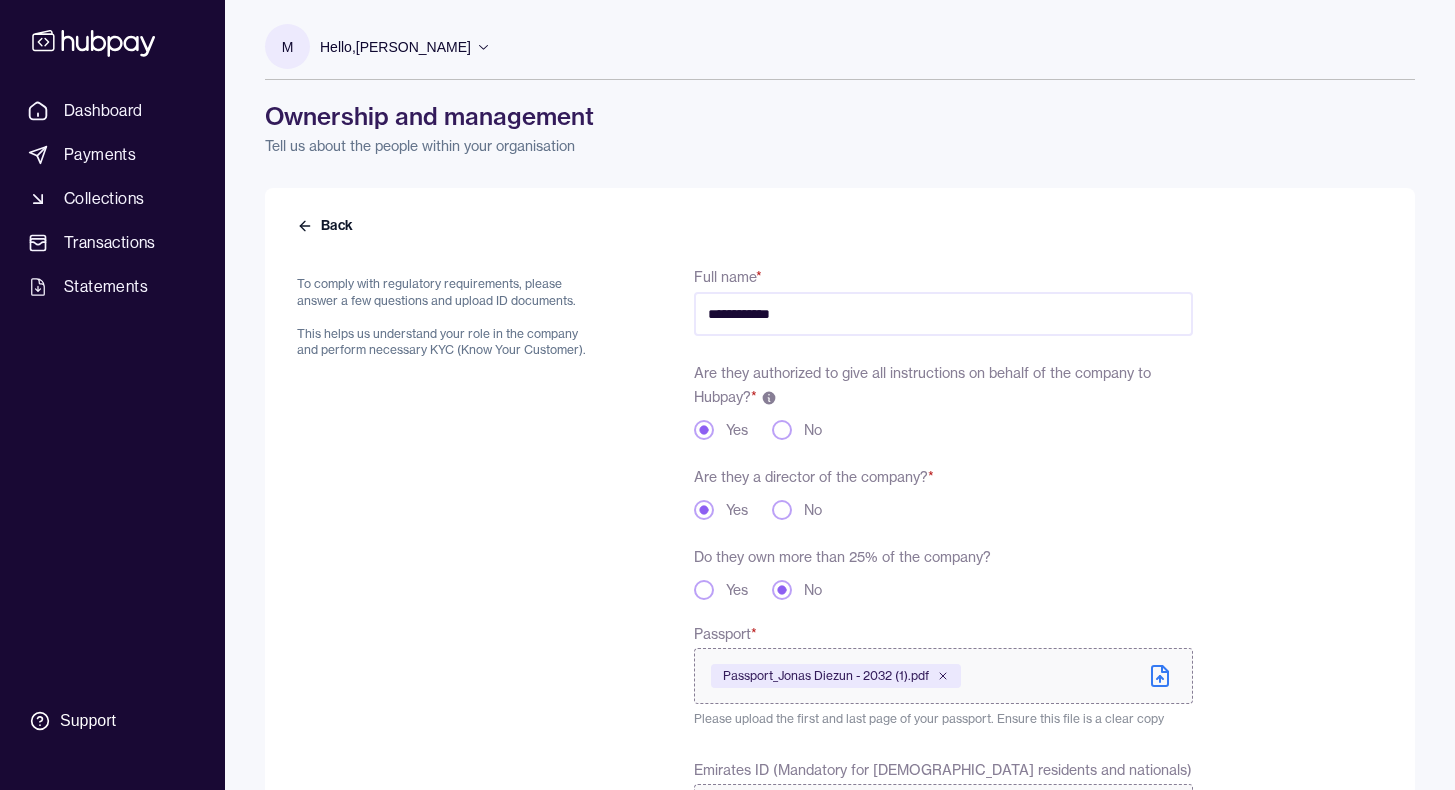 click on "Yes" at bounding box center [704, 590] 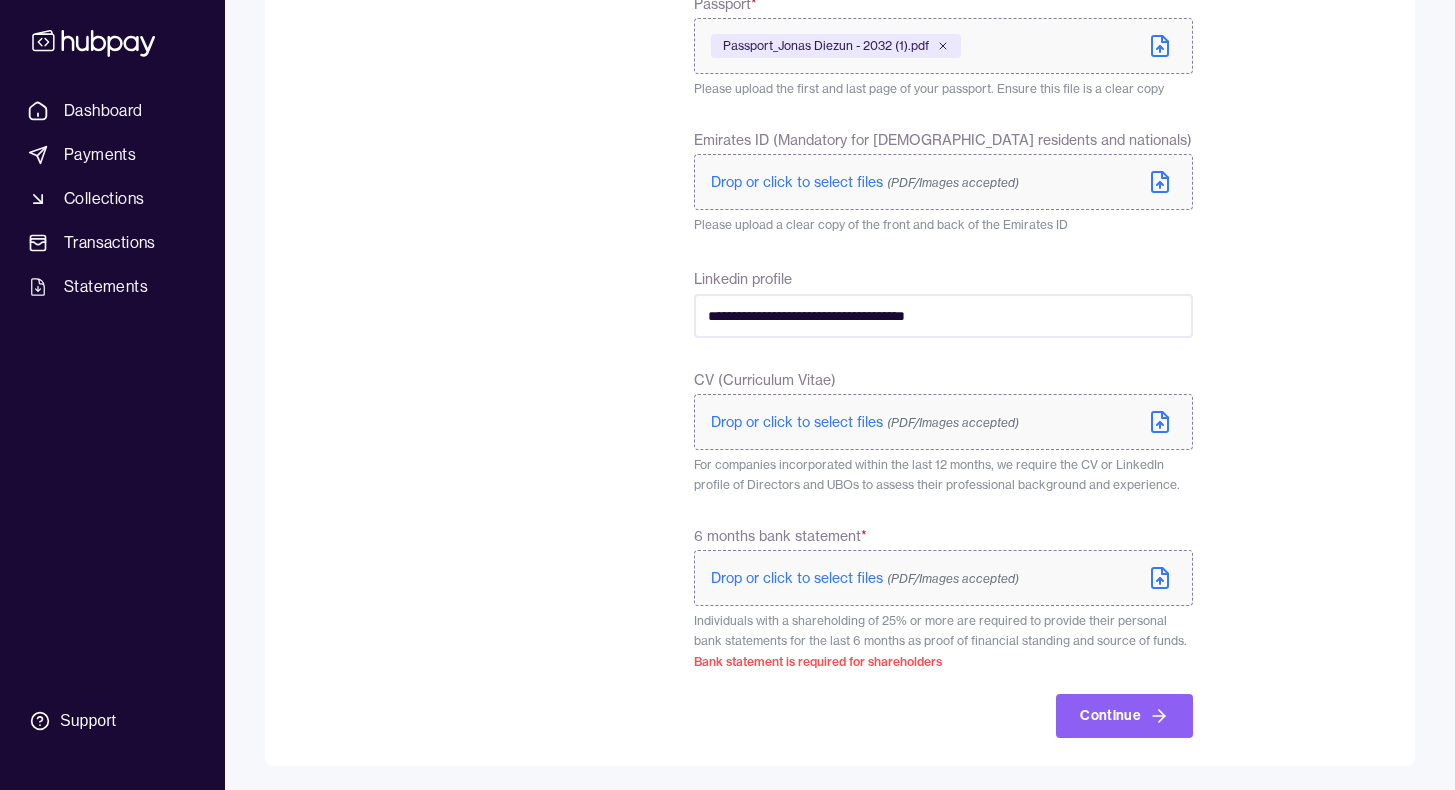 scroll, scrollTop: 0, scrollLeft: 0, axis: both 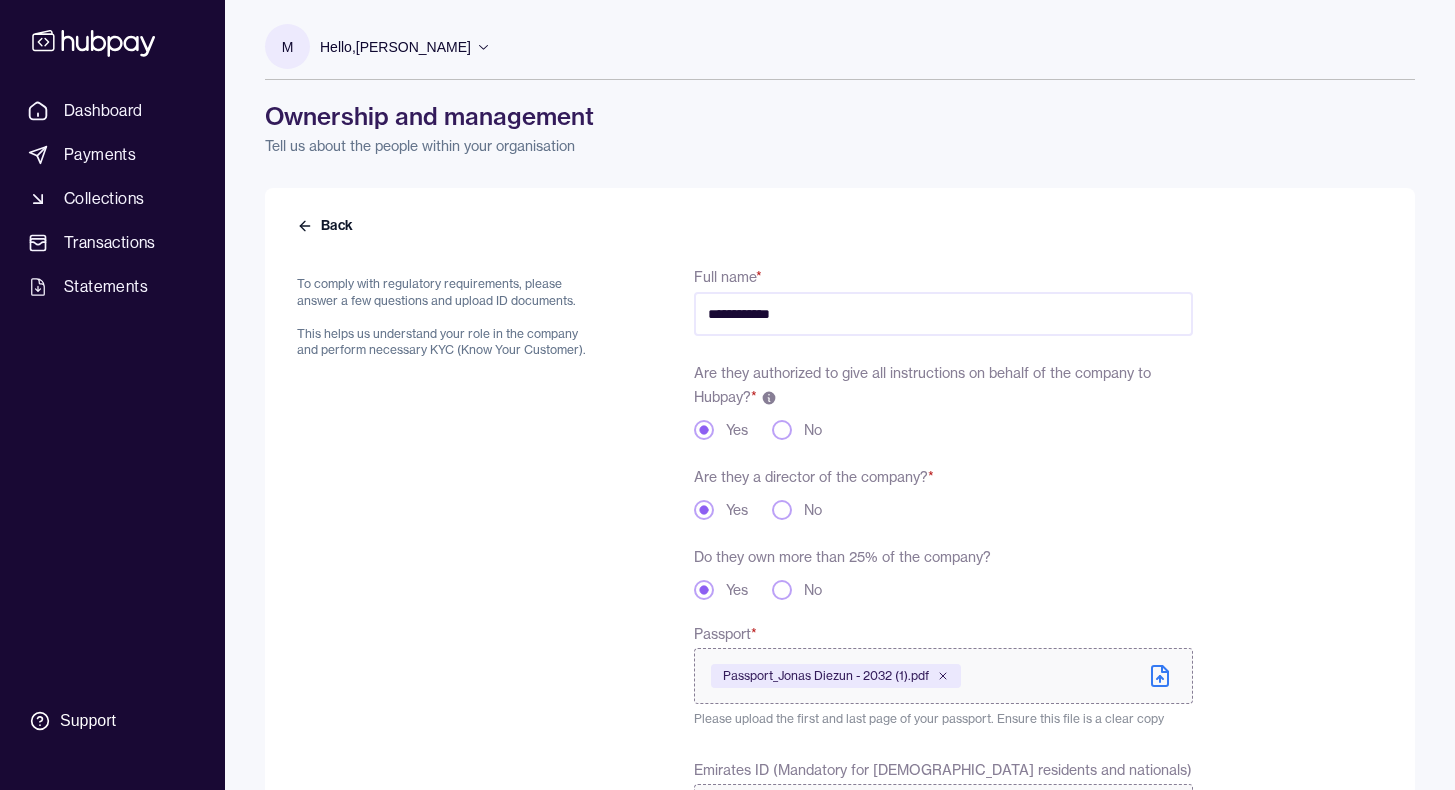 click on "No" at bounding box center [782, 590] 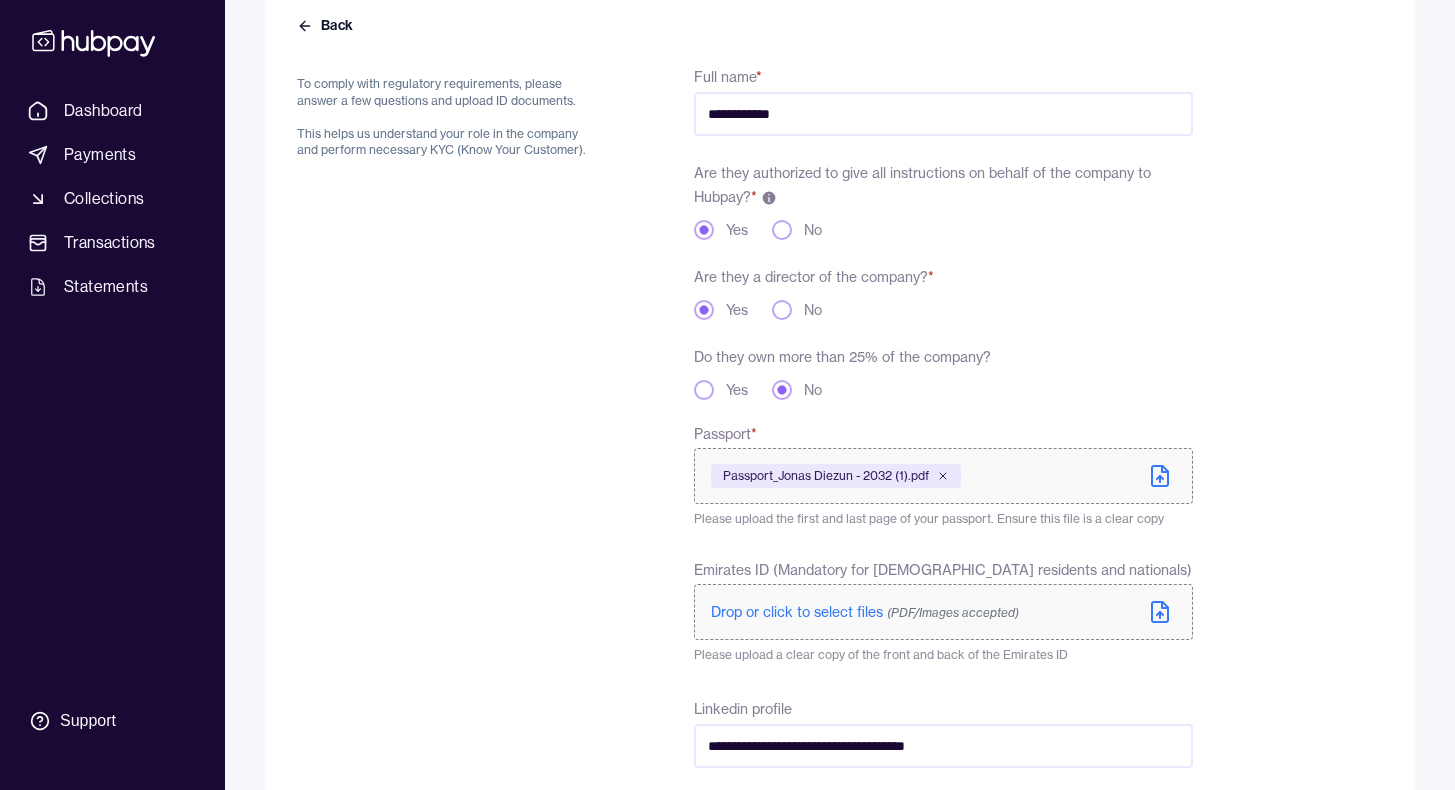 scroll, scrollTop: 454, scrollLeft: 0, axis: vertical 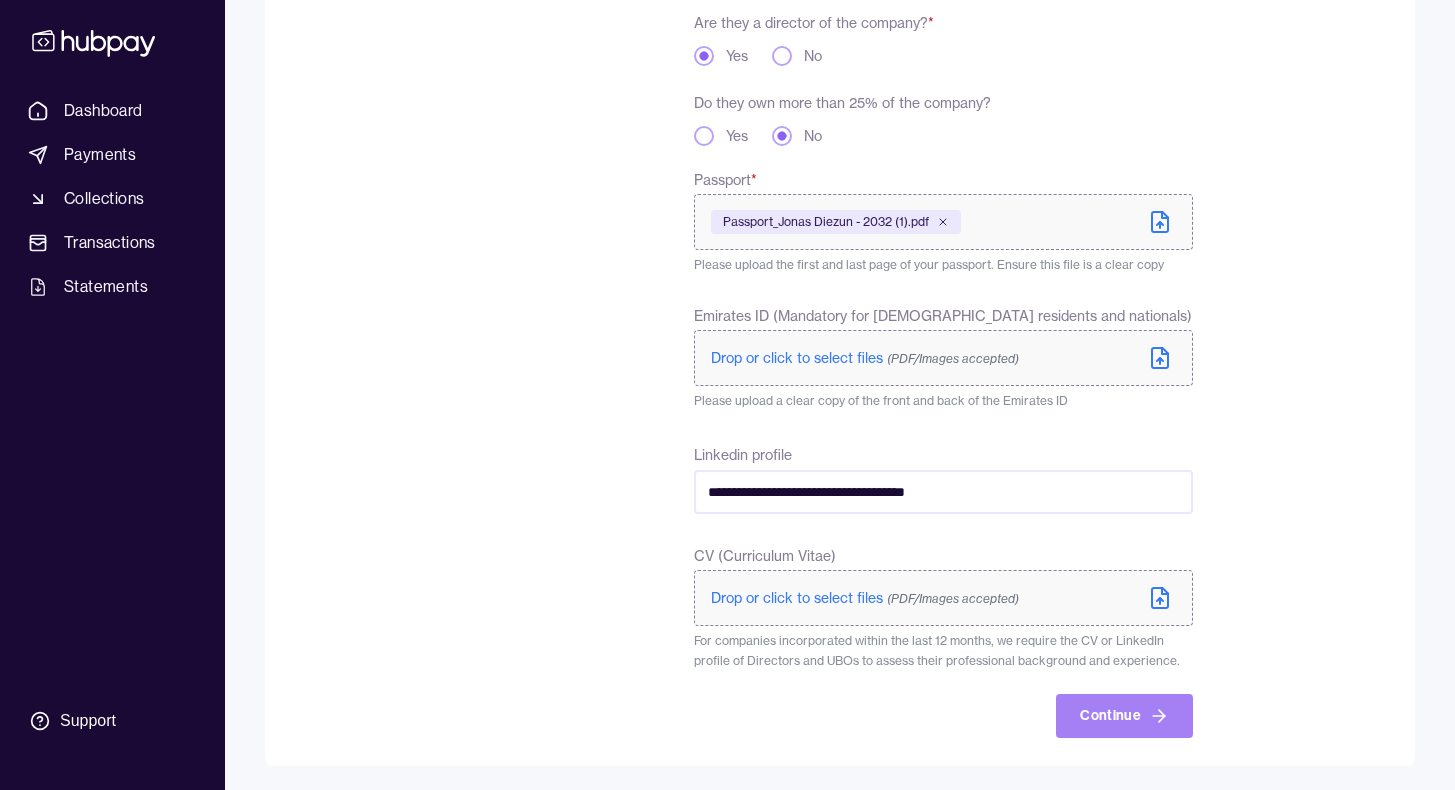 click on "Continue" at bounding box center [1124, 716] 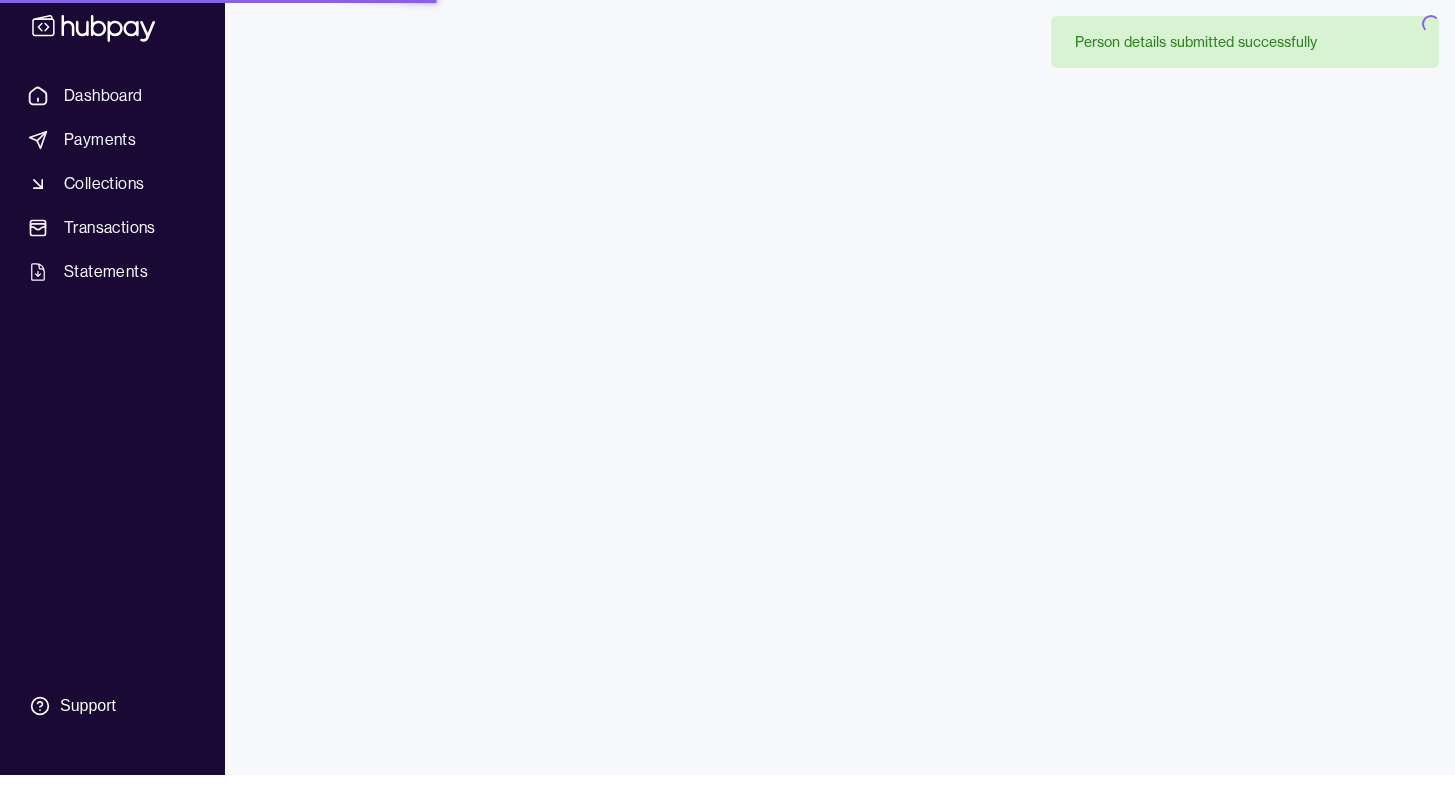 scroll, scrollTop: 0, scrollLeft: 0, axis: both 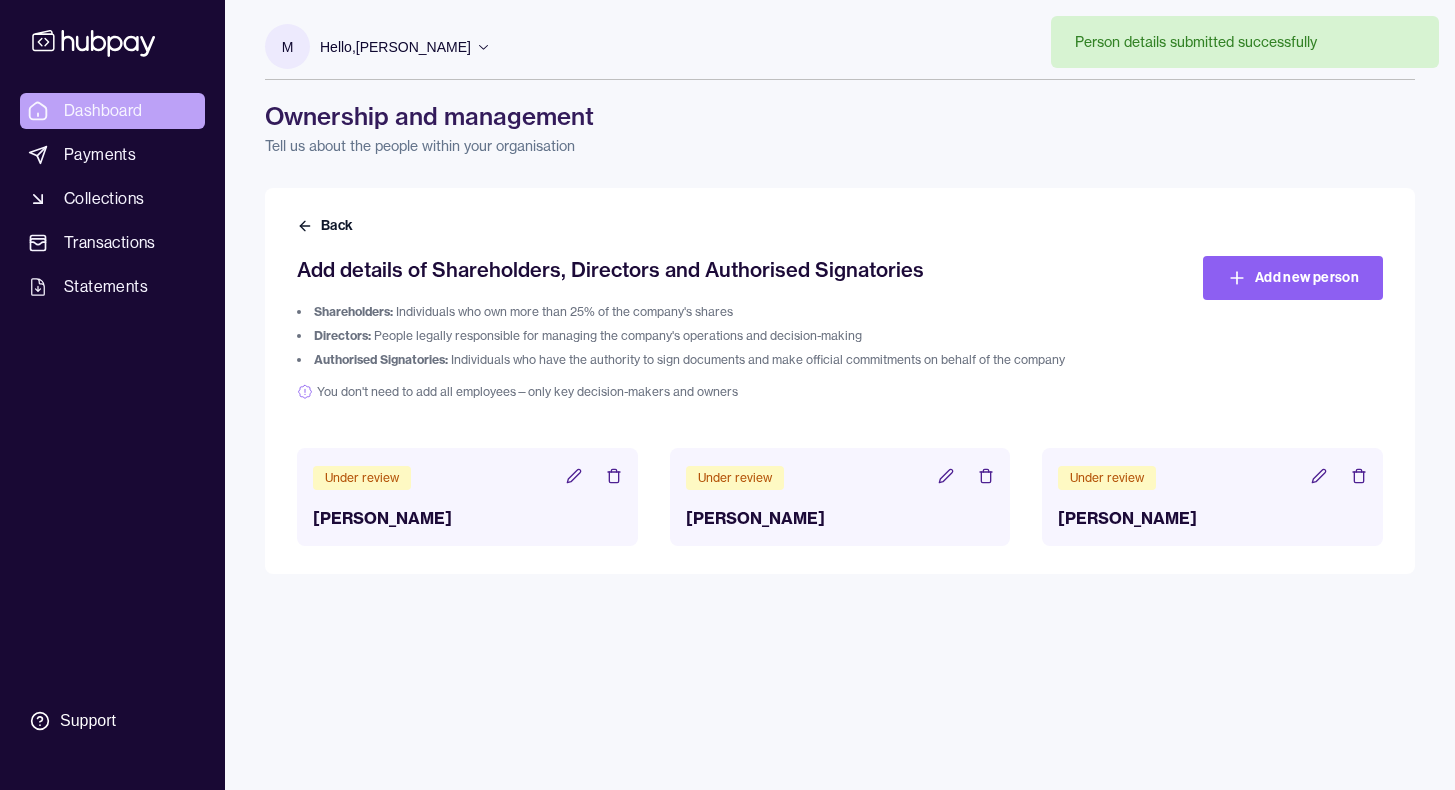 click on "Dashboard" at bounding box center [103, 111] 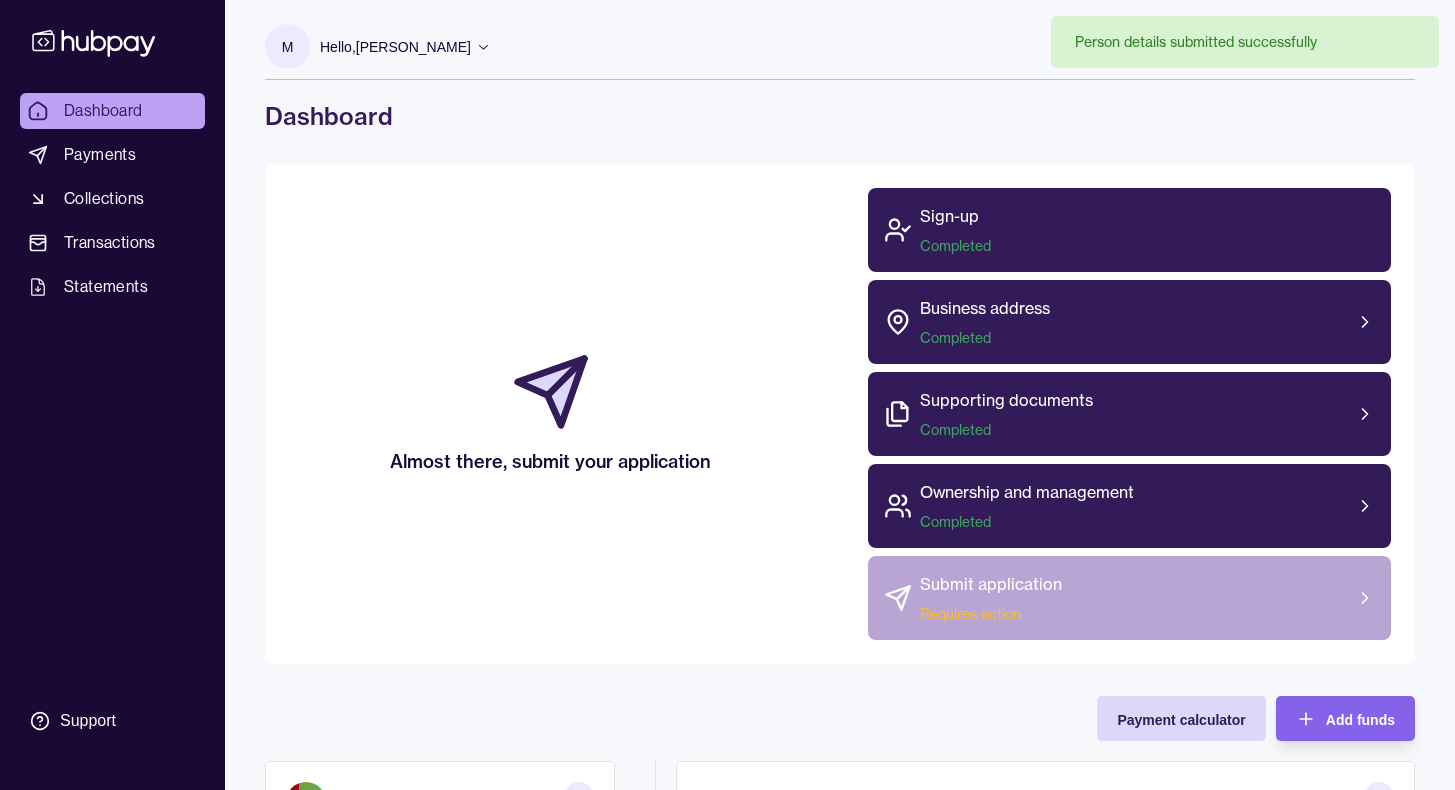 click on "Submit application Requires action" at bounding box center (1129, 598) 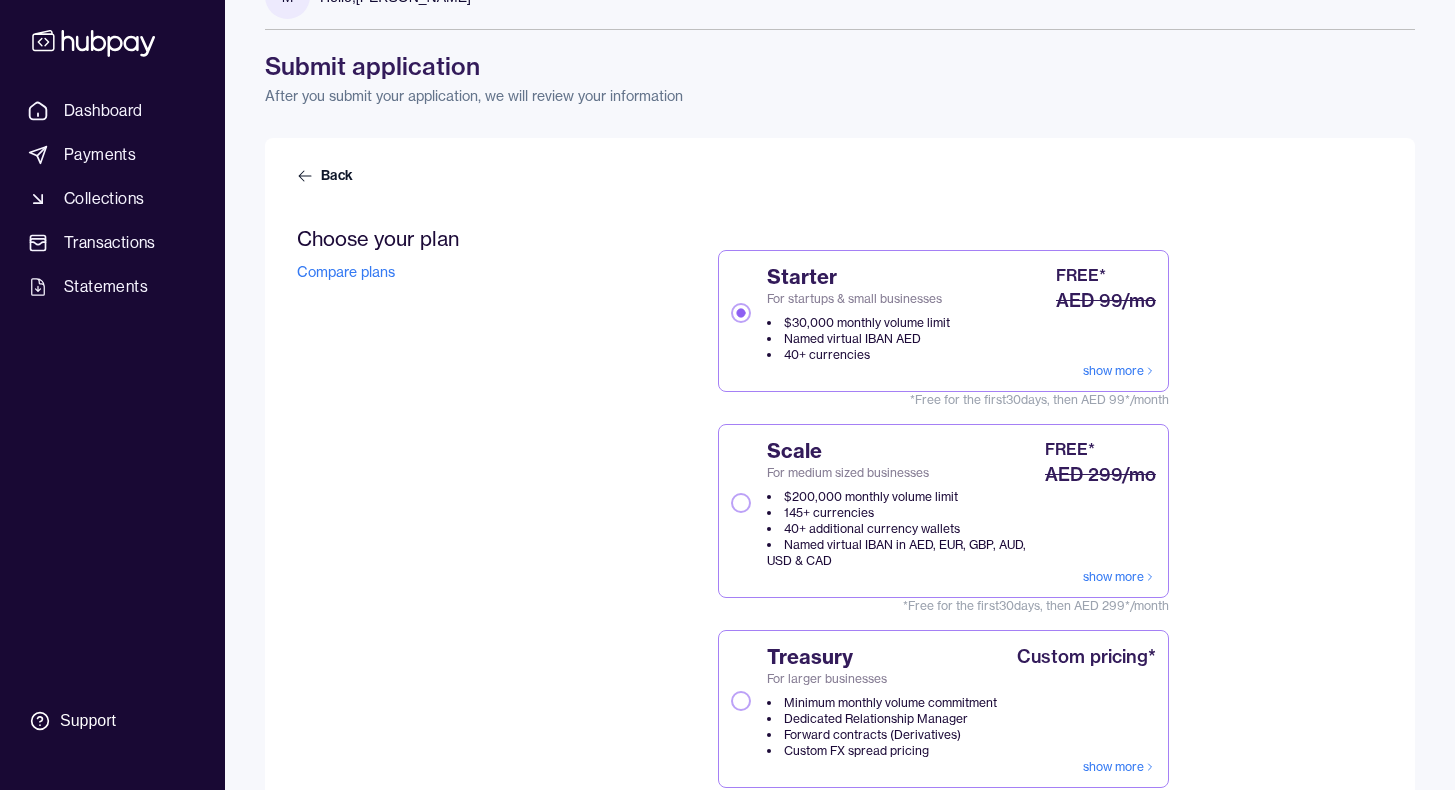 scroll, scrollTop: 54, scrollLeft: 0, axis: vertical 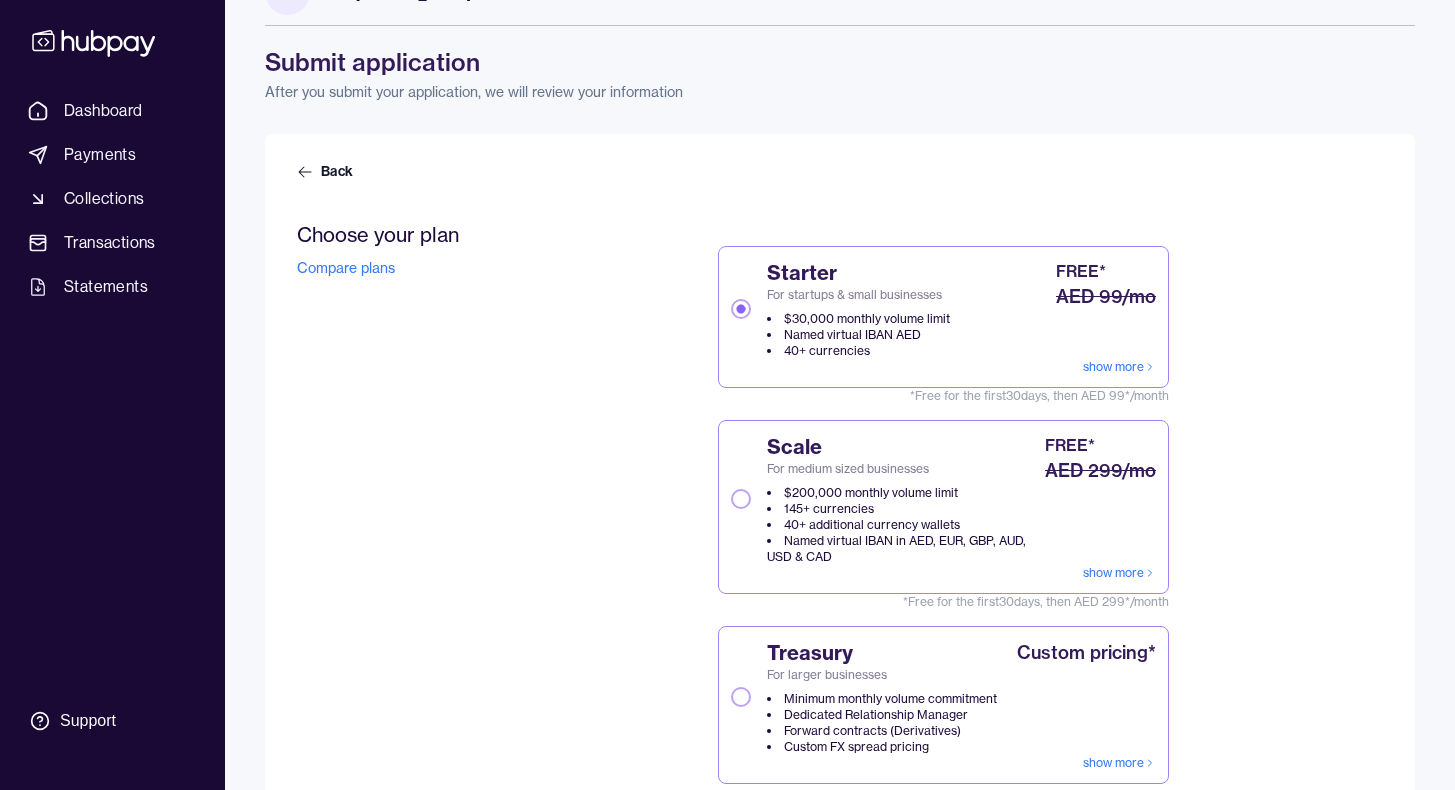 click on "Starter For startups & small businesses $30,000 monthly volume limit Named virtual IBAN AED 40+ currencies FREE* AED 99/mo" at bounding box center (943, 309) 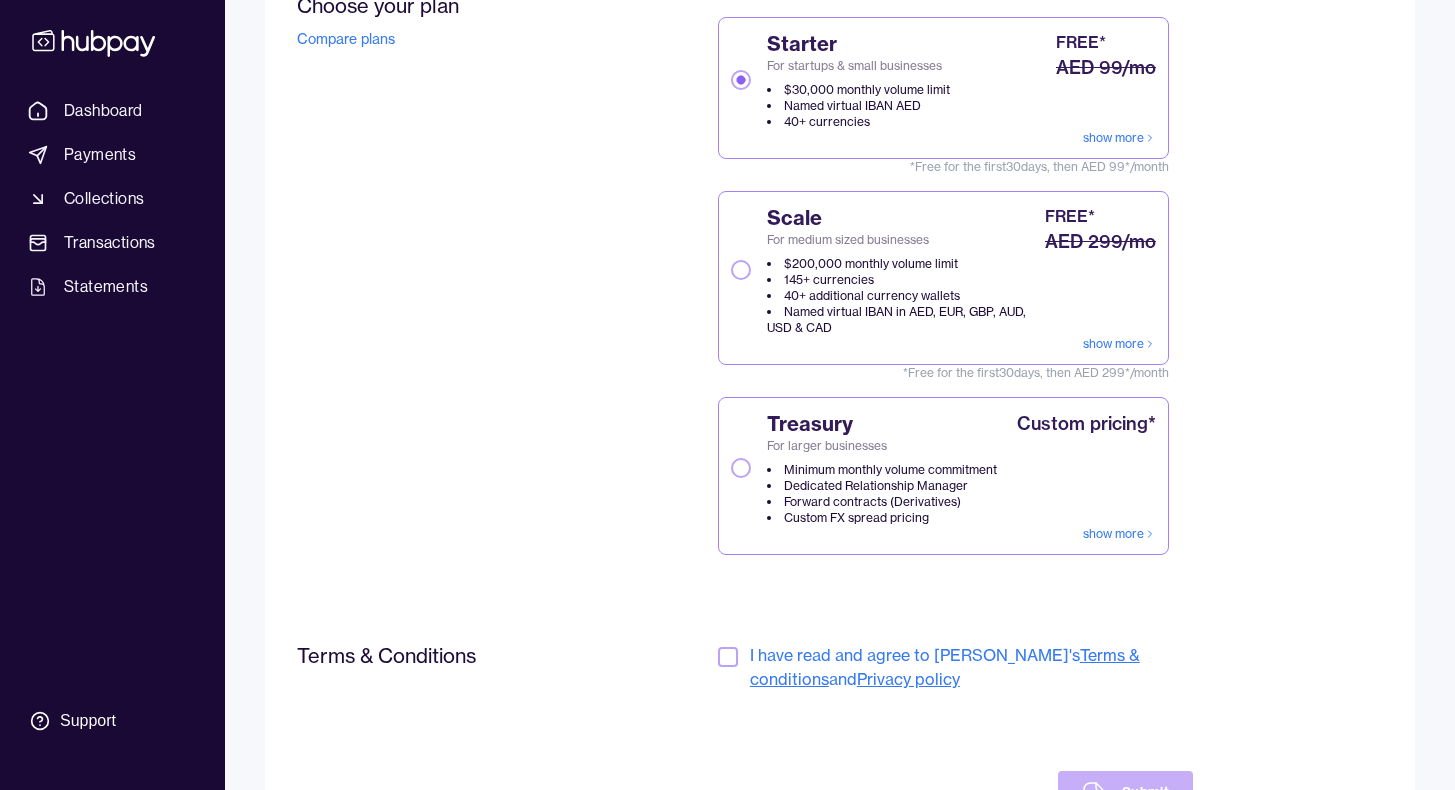 scroll, scrollTop: 384, scrollLeft: 0, axis: vertical 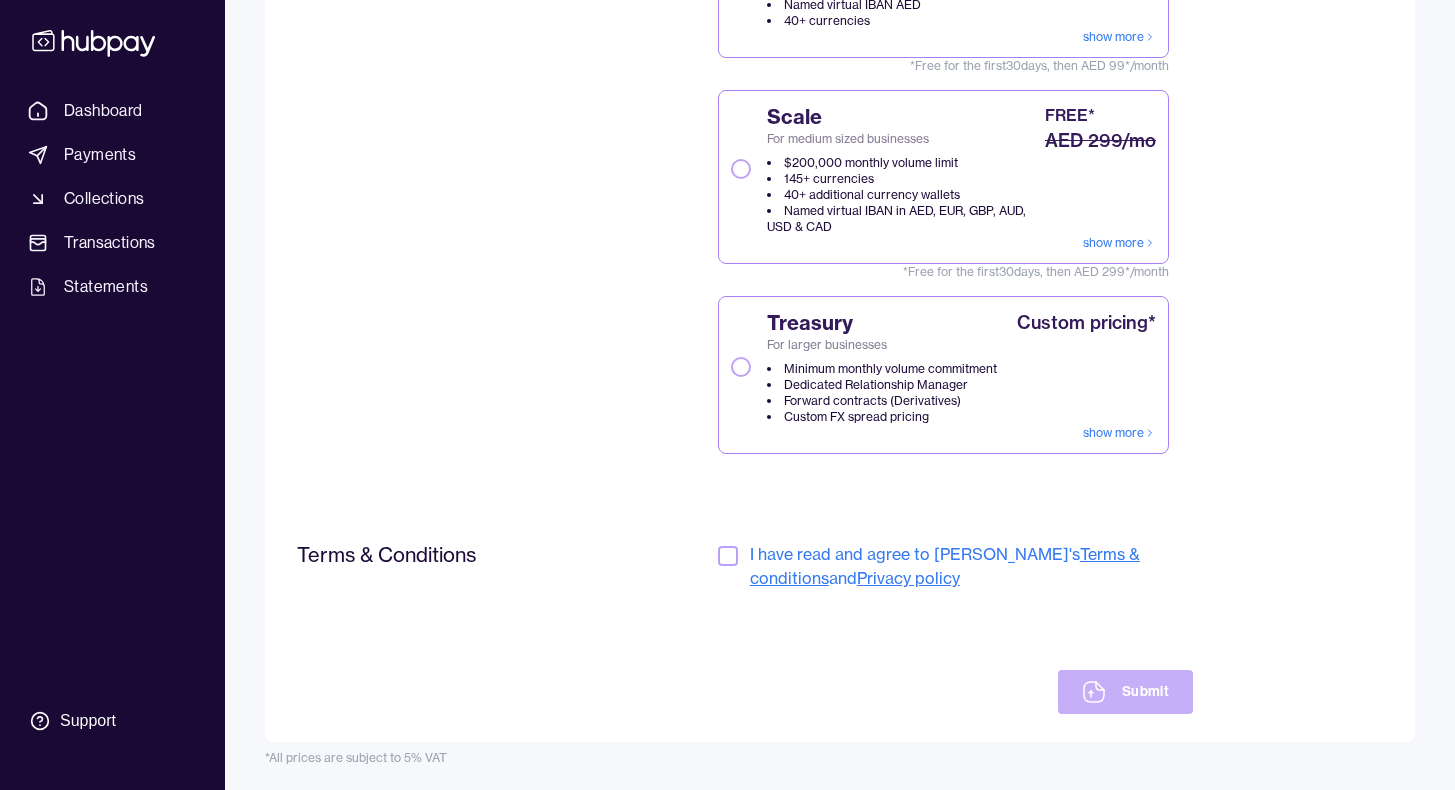 click at bounding box center (728, 556) 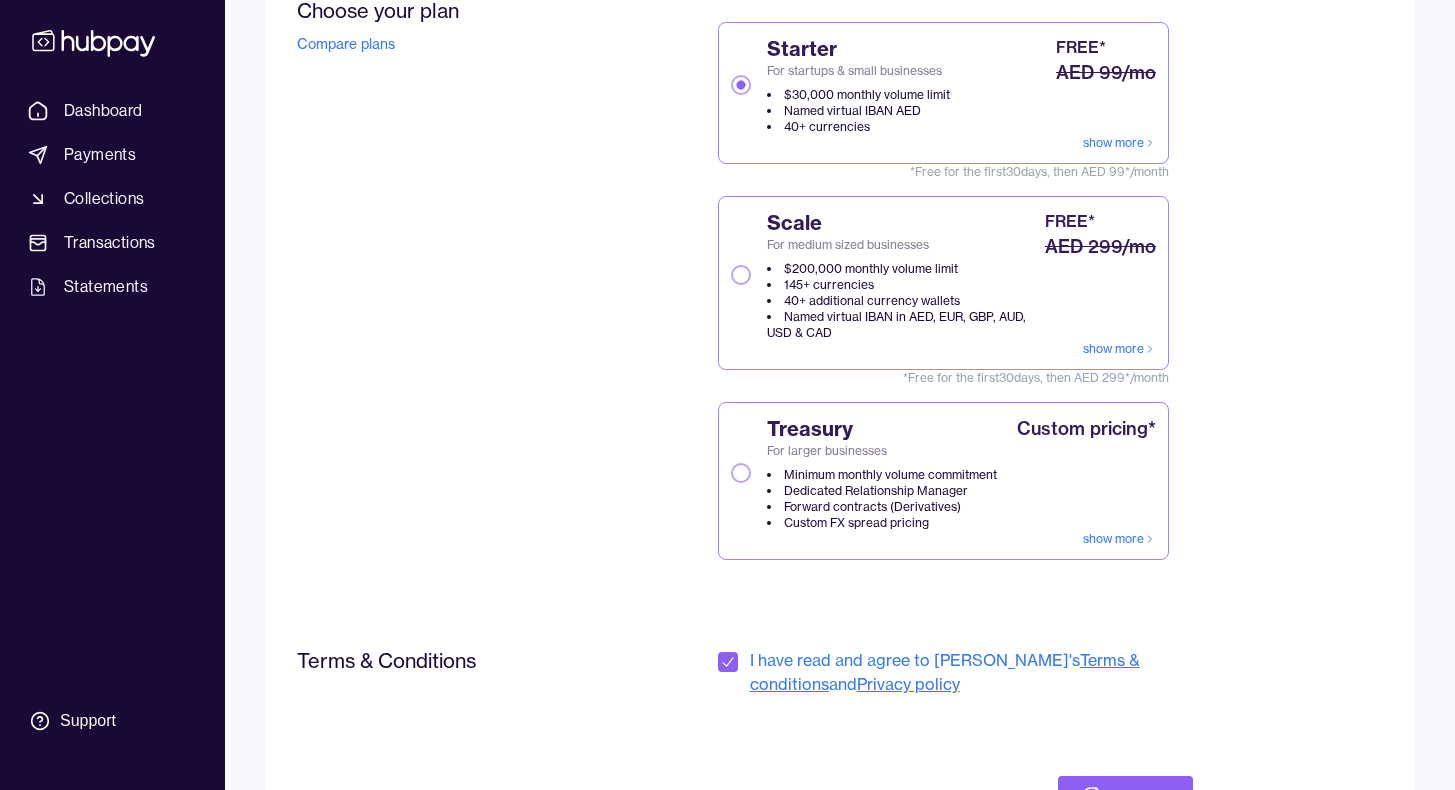 scroll, scrollTop: 384, scrollLeft: 0, axis: vertical 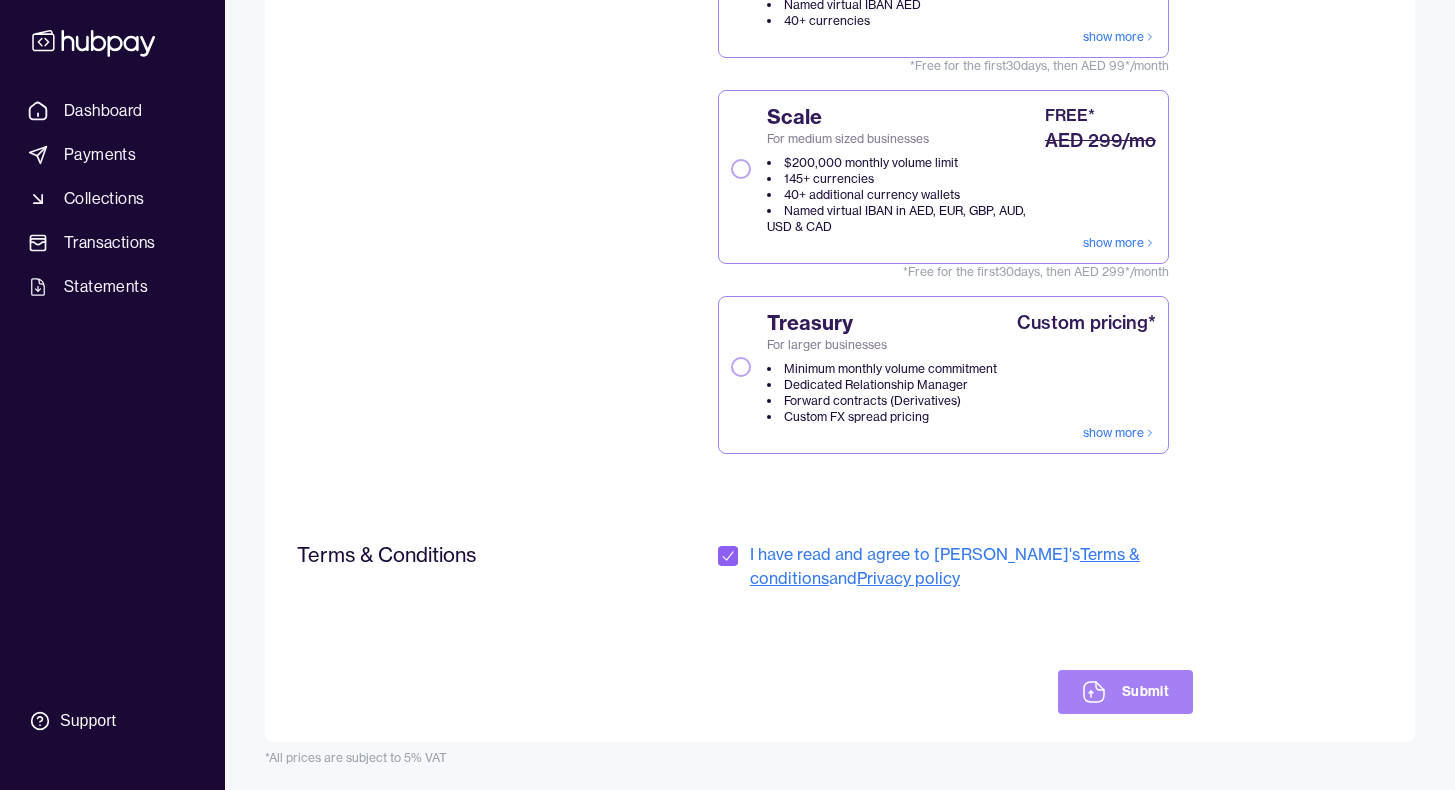 click on "Submit" at bounding box center [1125, 692] 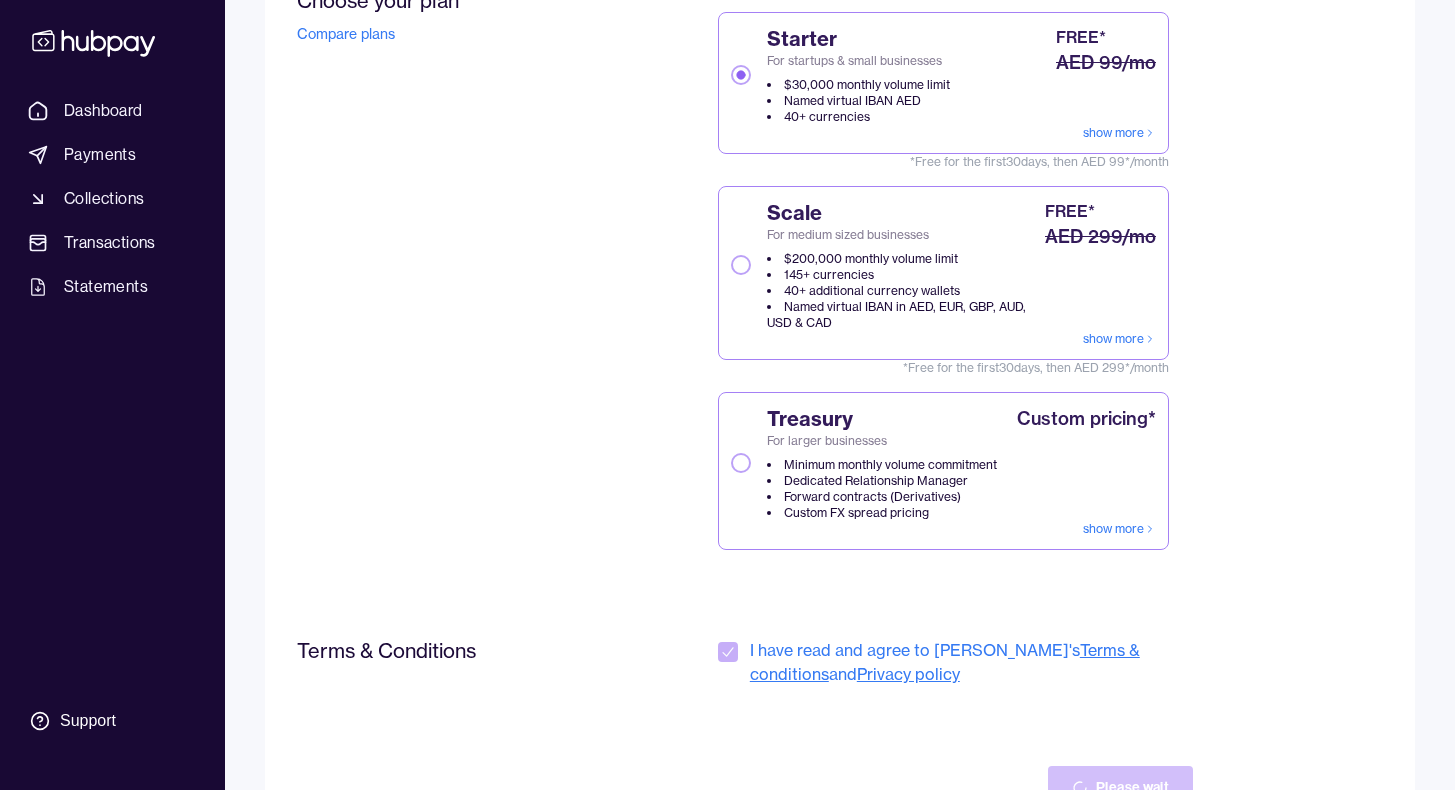 scroll, scrollTop: 284, scrollLeft: 0, axis: vertical 